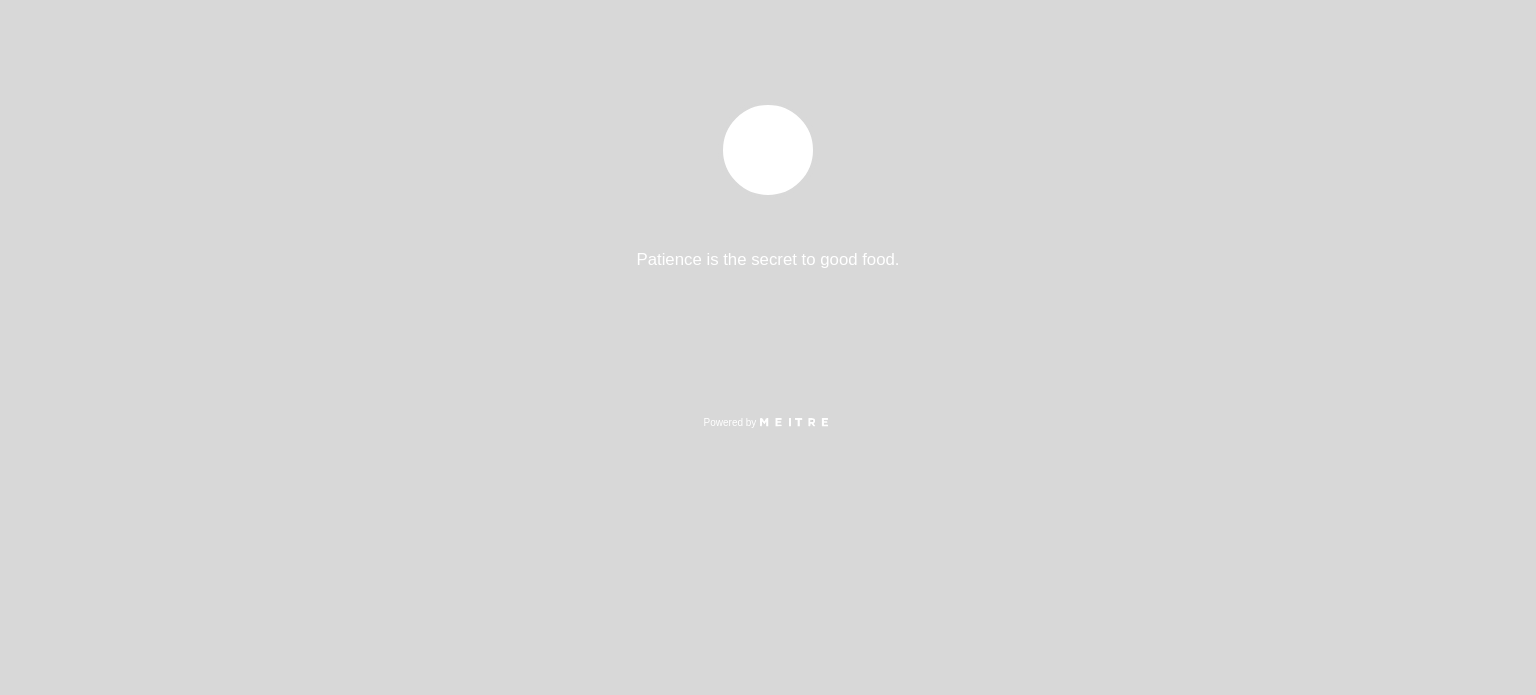 select on "es" 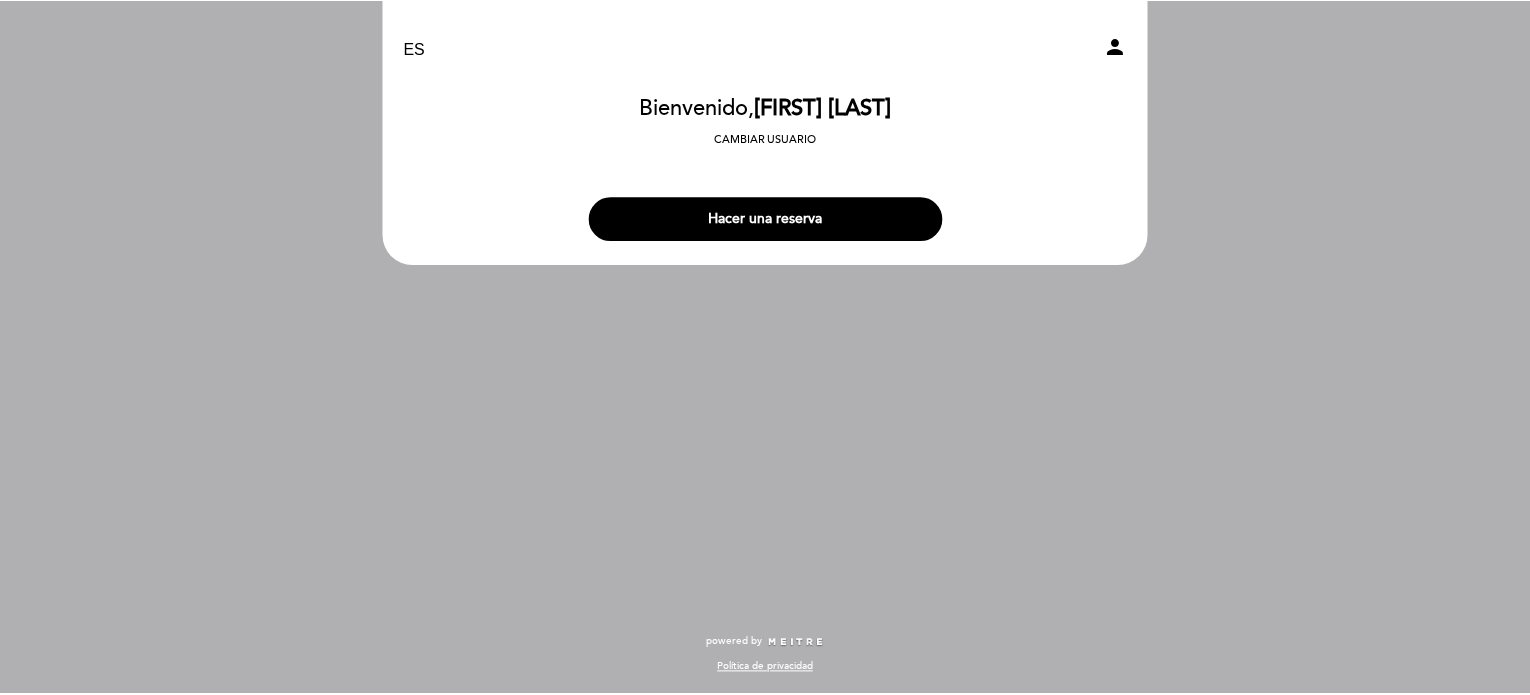 scroll, scrollTop: 0, scrollLeft: 0, axis: both 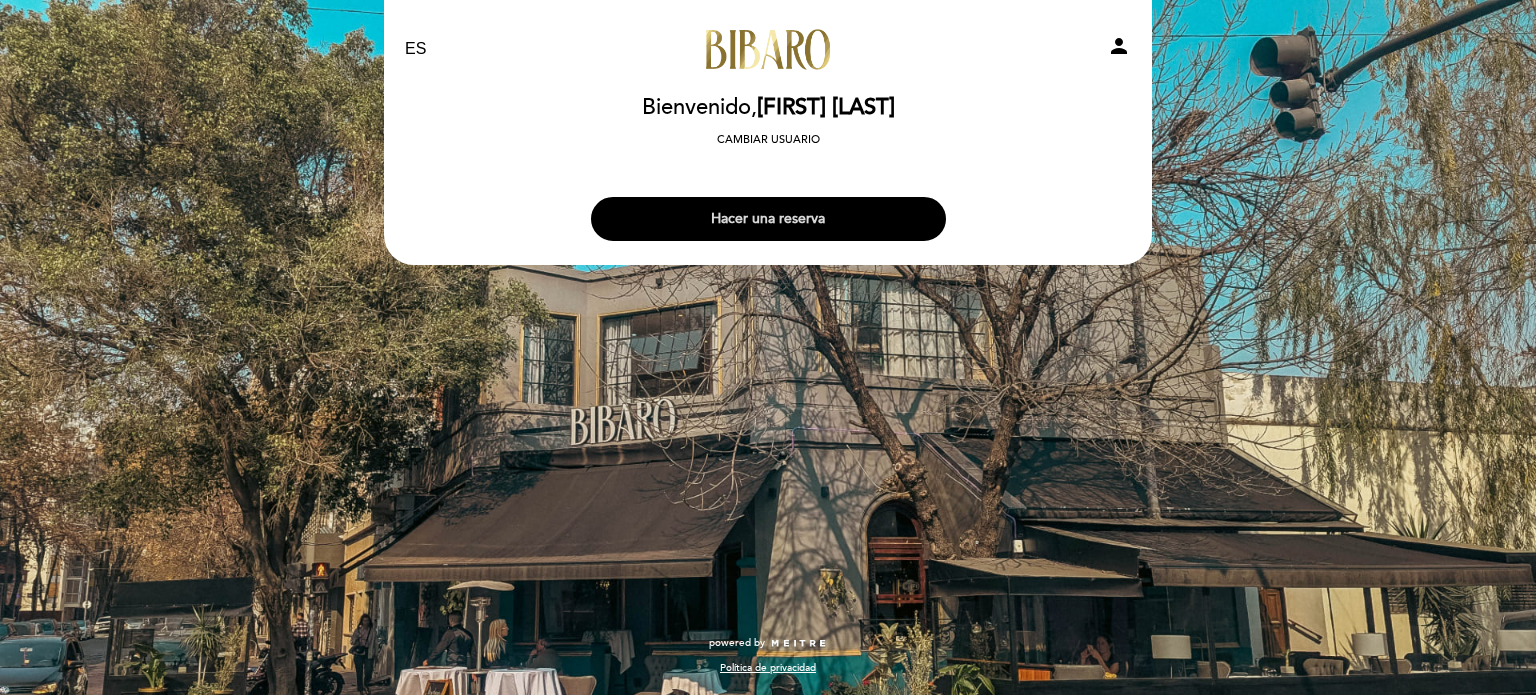 click on "Hacer una reserva" at bounding box center (768, 219) 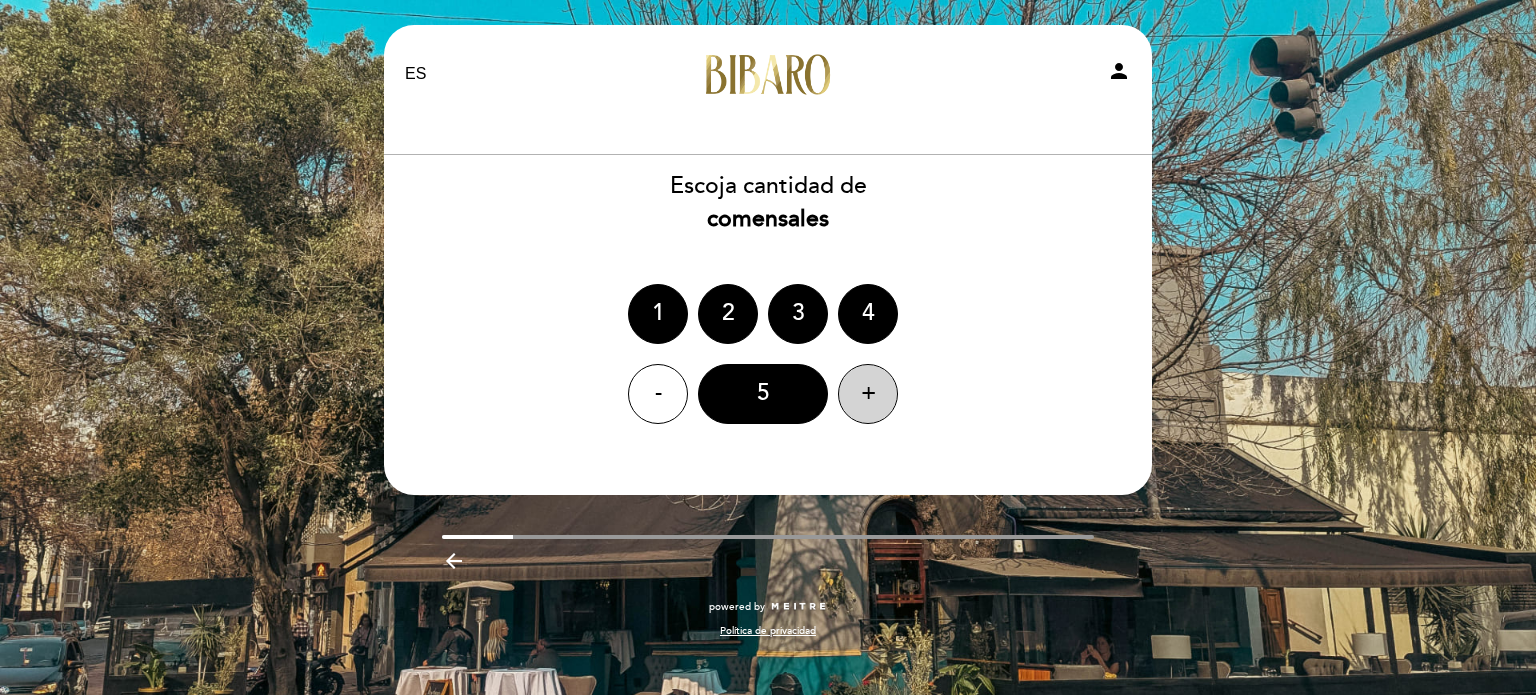 click on "+" at bounding box center (868, 394) 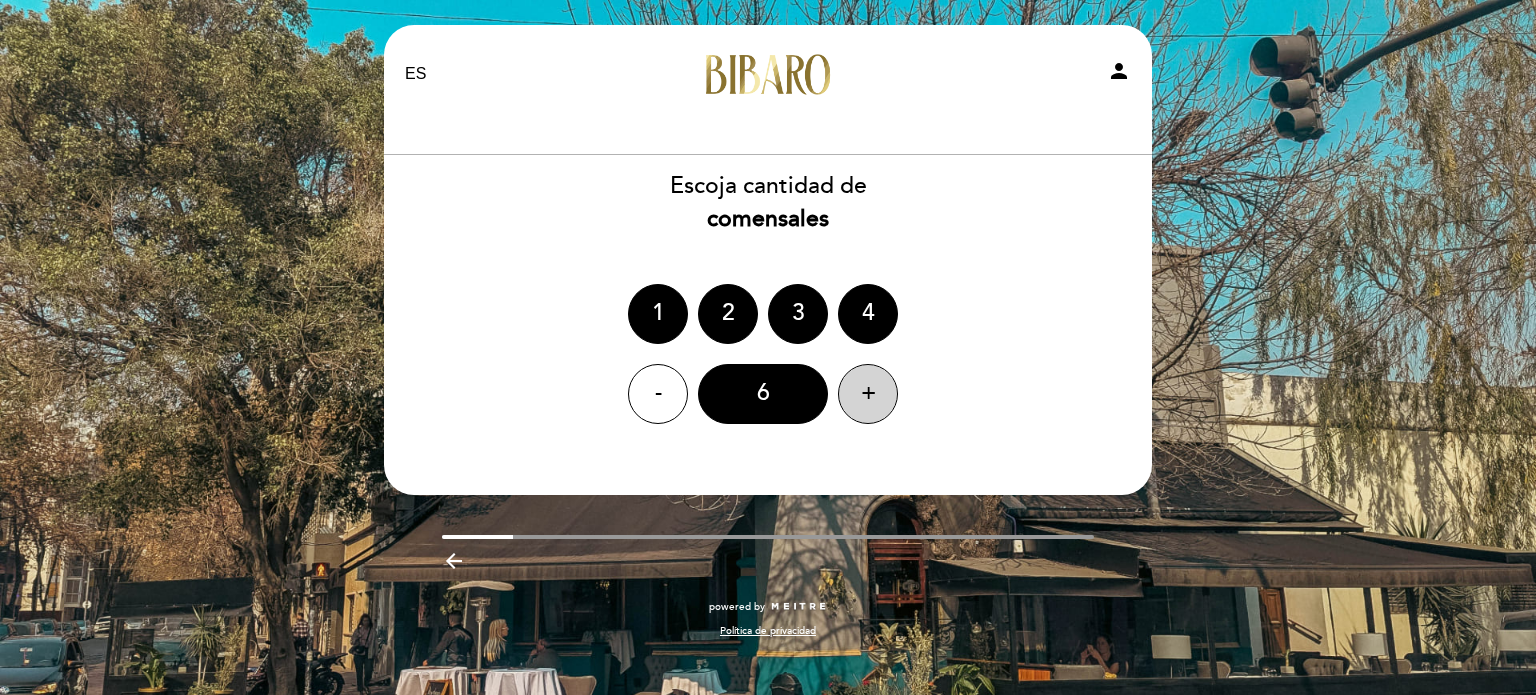 click on "+" at bounding box center (868, 394) 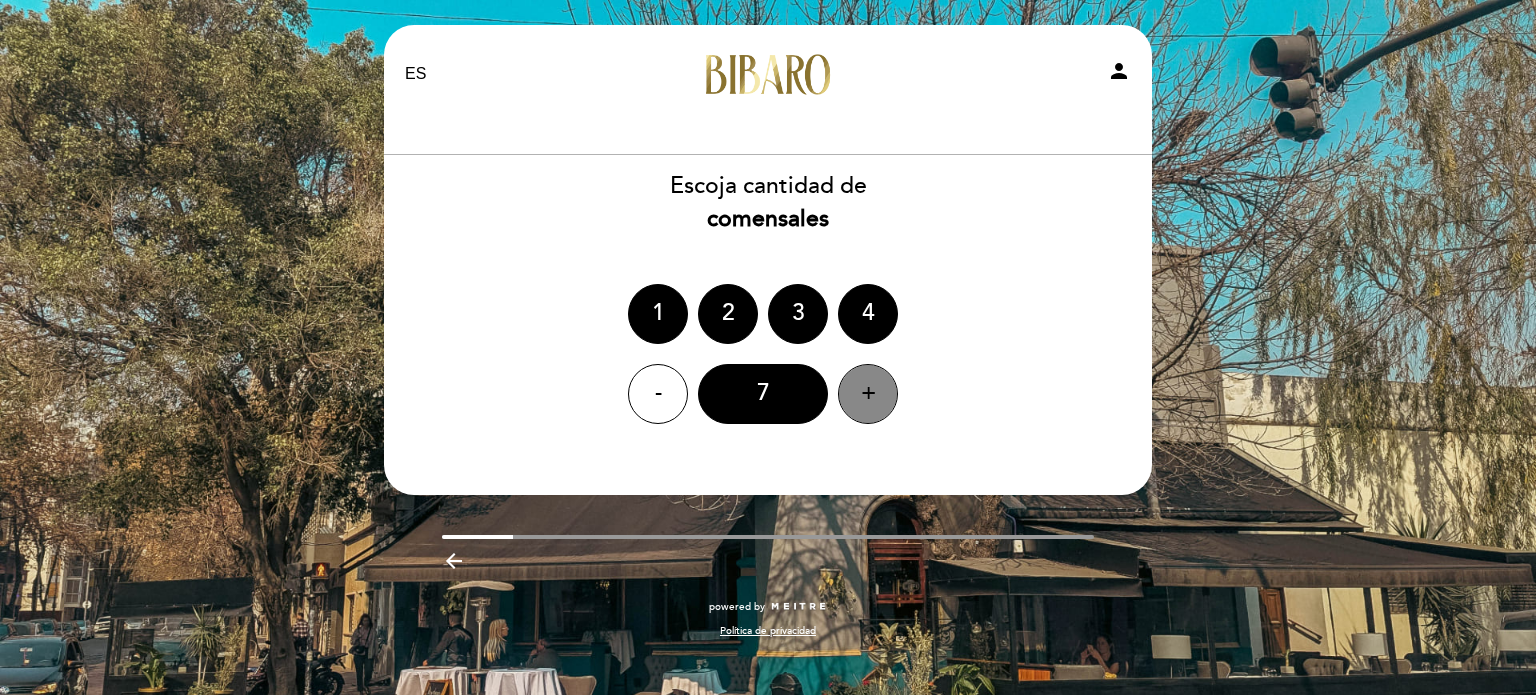 click on "+" at bounding box center [868, 394] 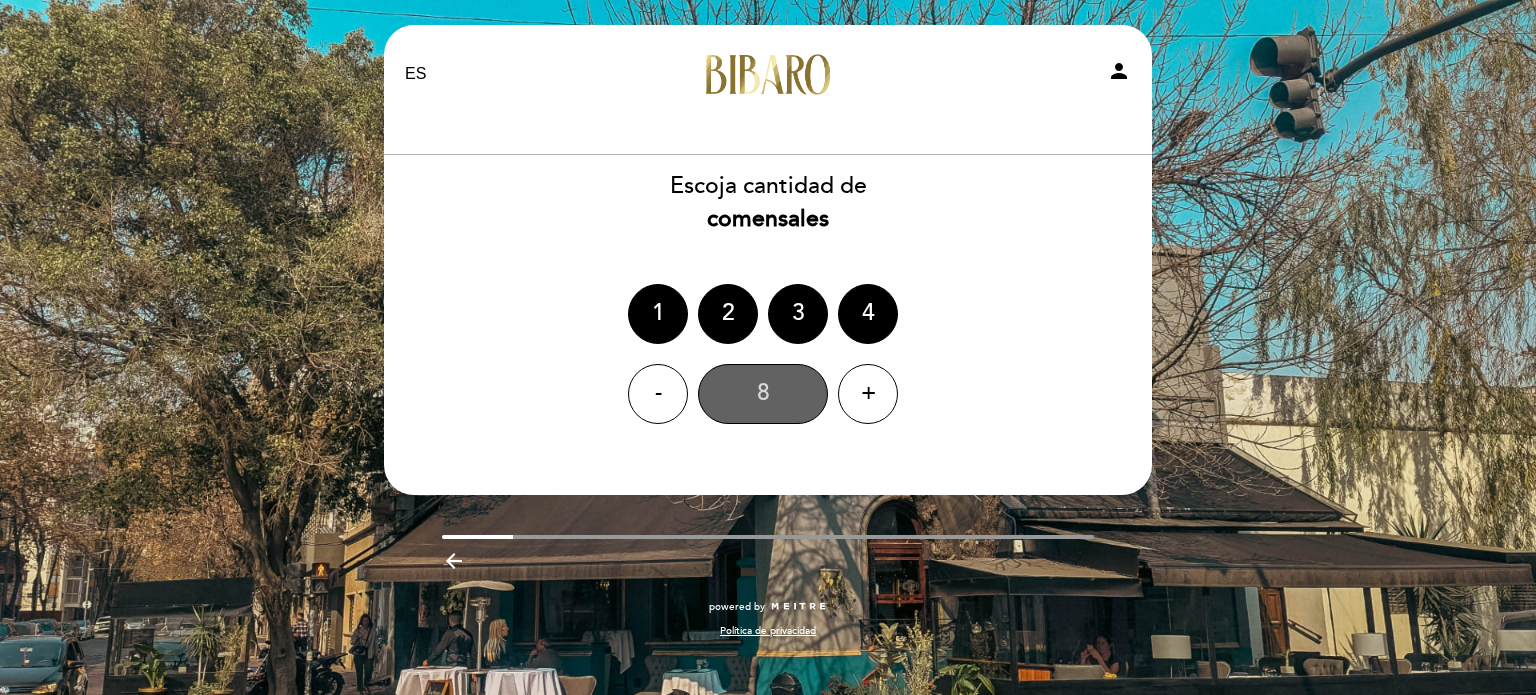 click on "8" at bounding box center (763, 394) 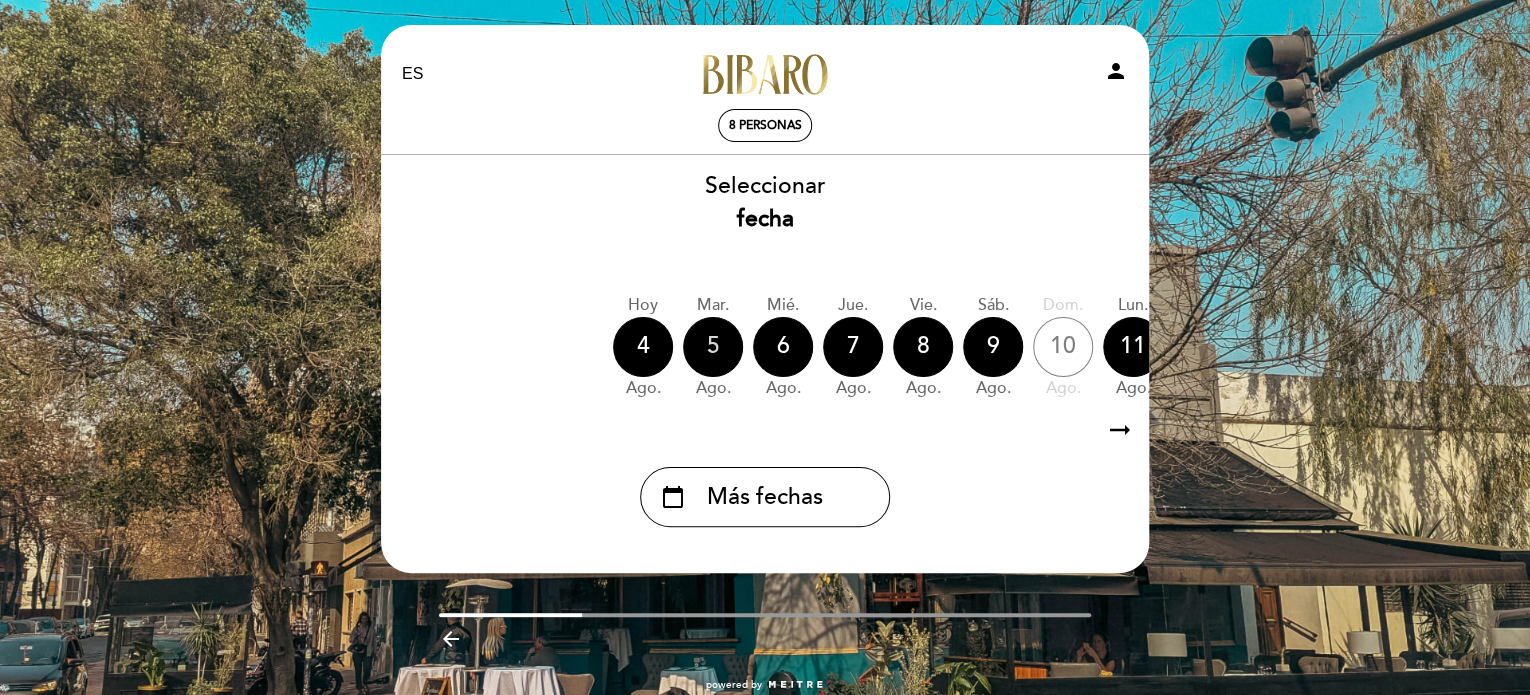 click on "5" at bounding box center (713, 347) 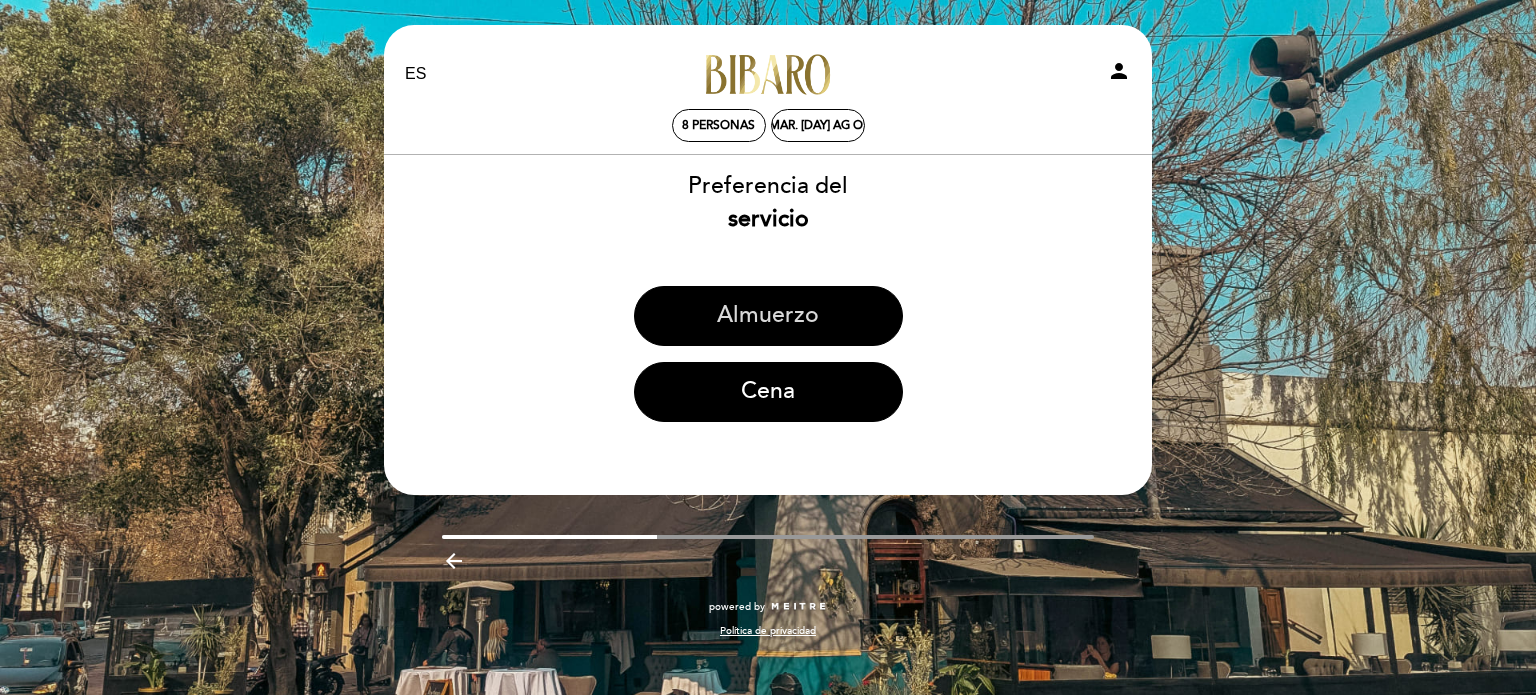 click on "Almuerzo" at bounding box center (768, 316) 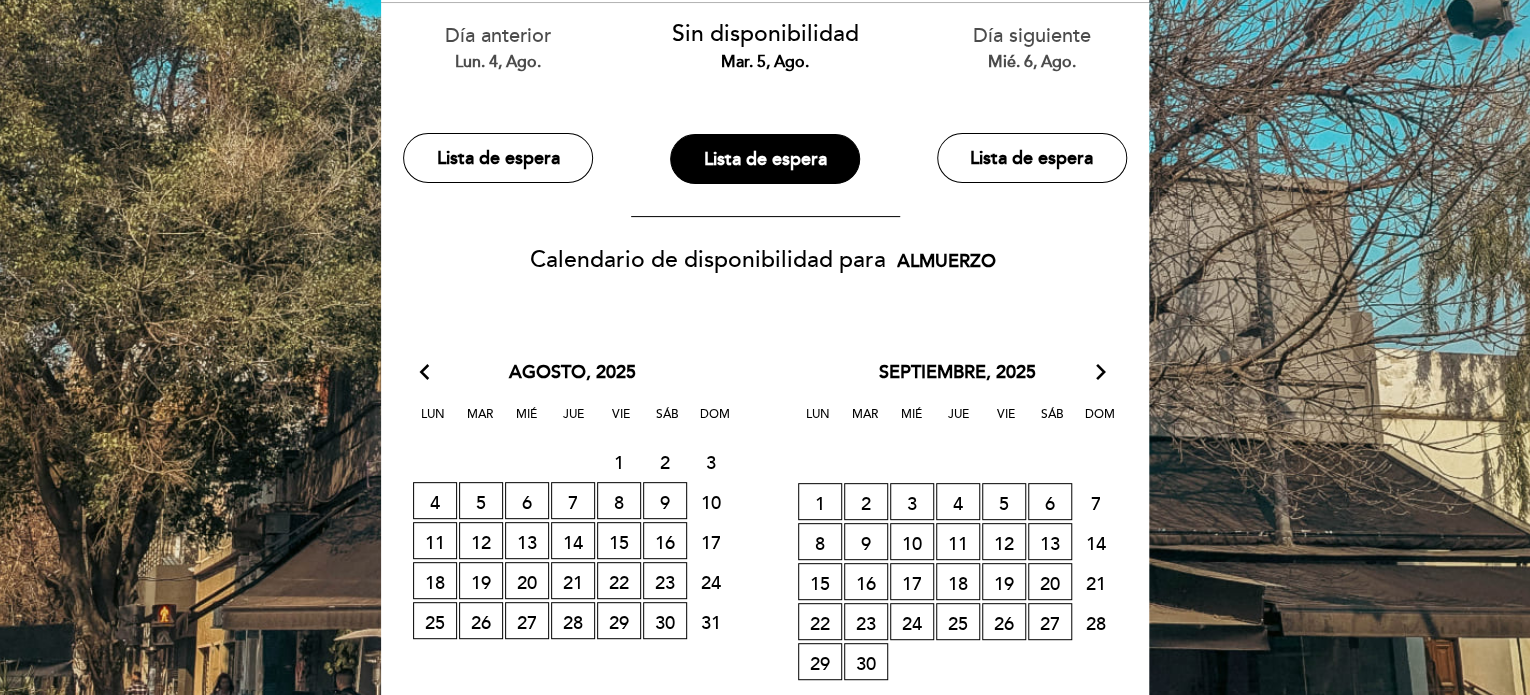 scroll, scrollTop: 200, scrollLeft: 0, axis: vertical 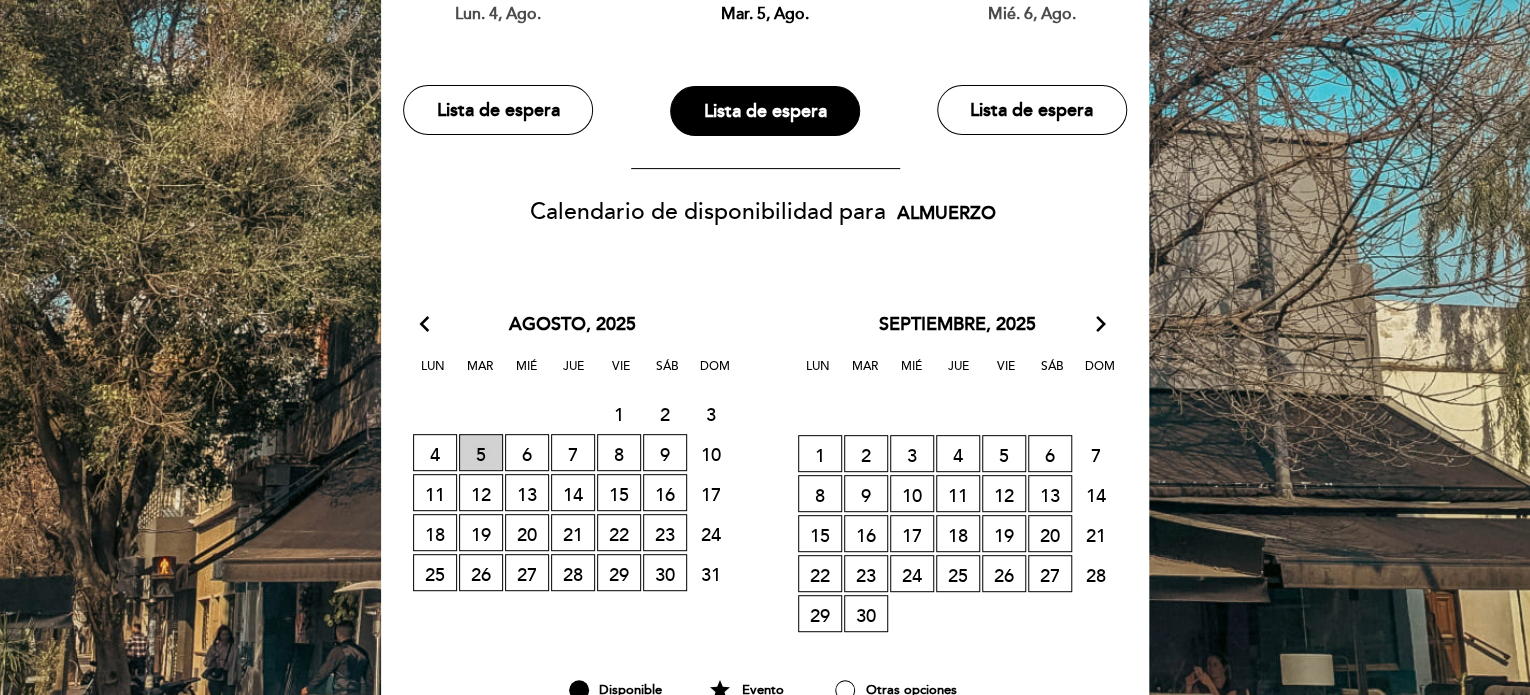 click on "5
LISTA DE ESPERA" at bounding box center (481, 452) 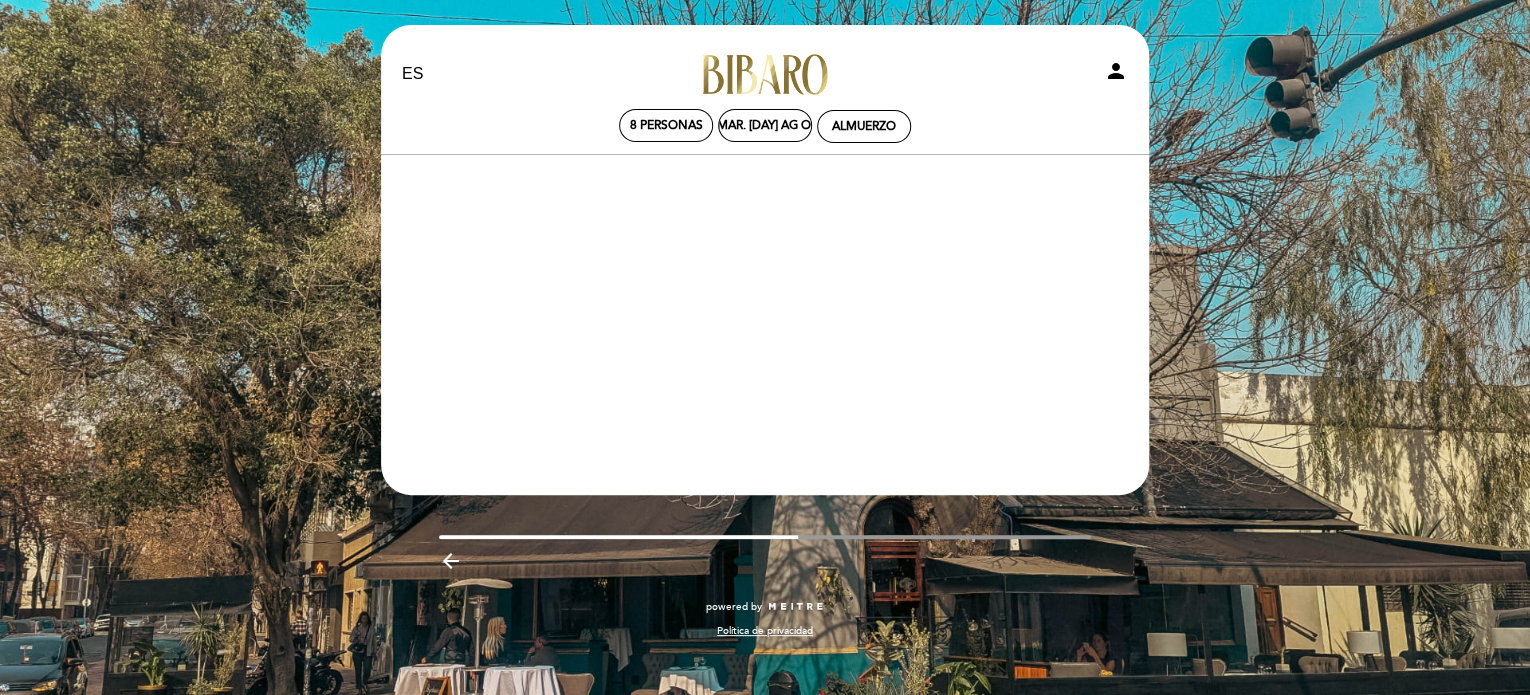 scroll, scrollTop: 0, scrollLeft: 0, axis: both 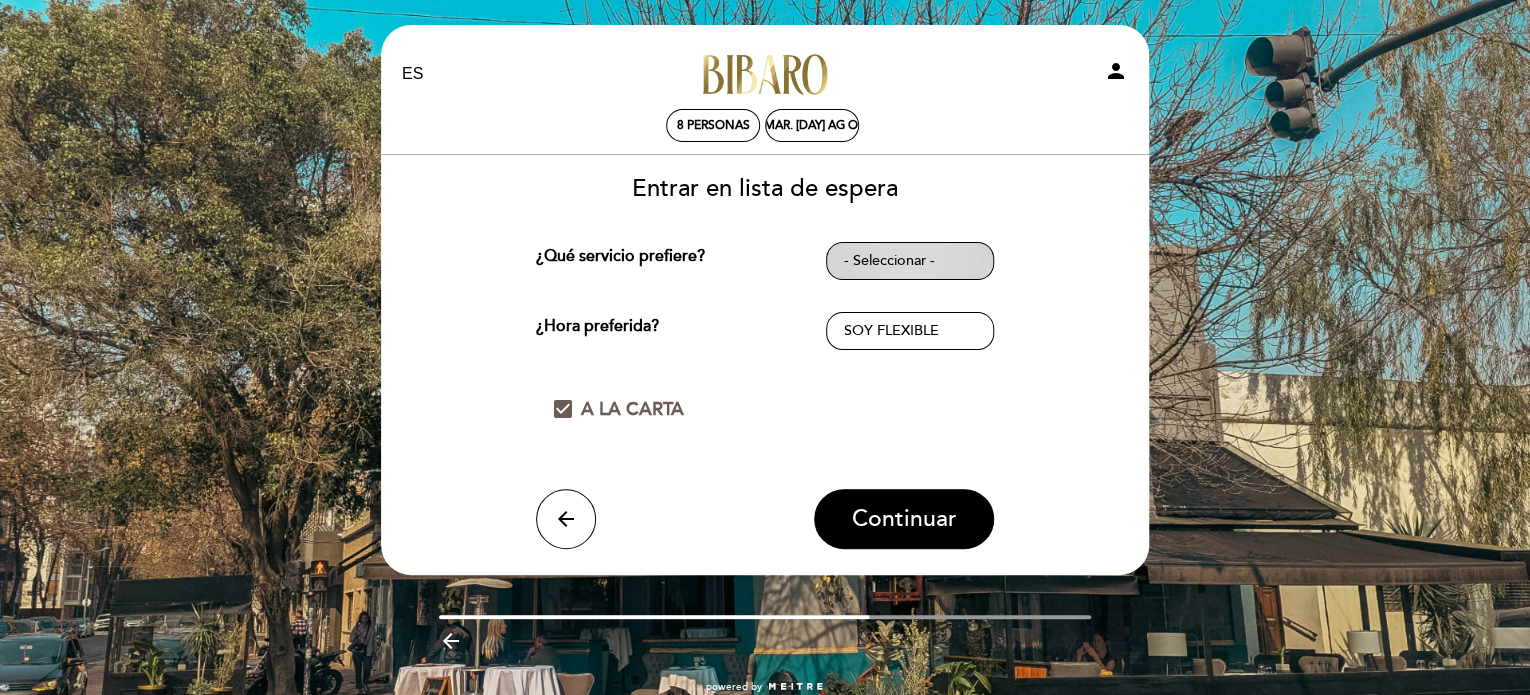 click on "- Seleccionar -" at bounding box center (910, 261) 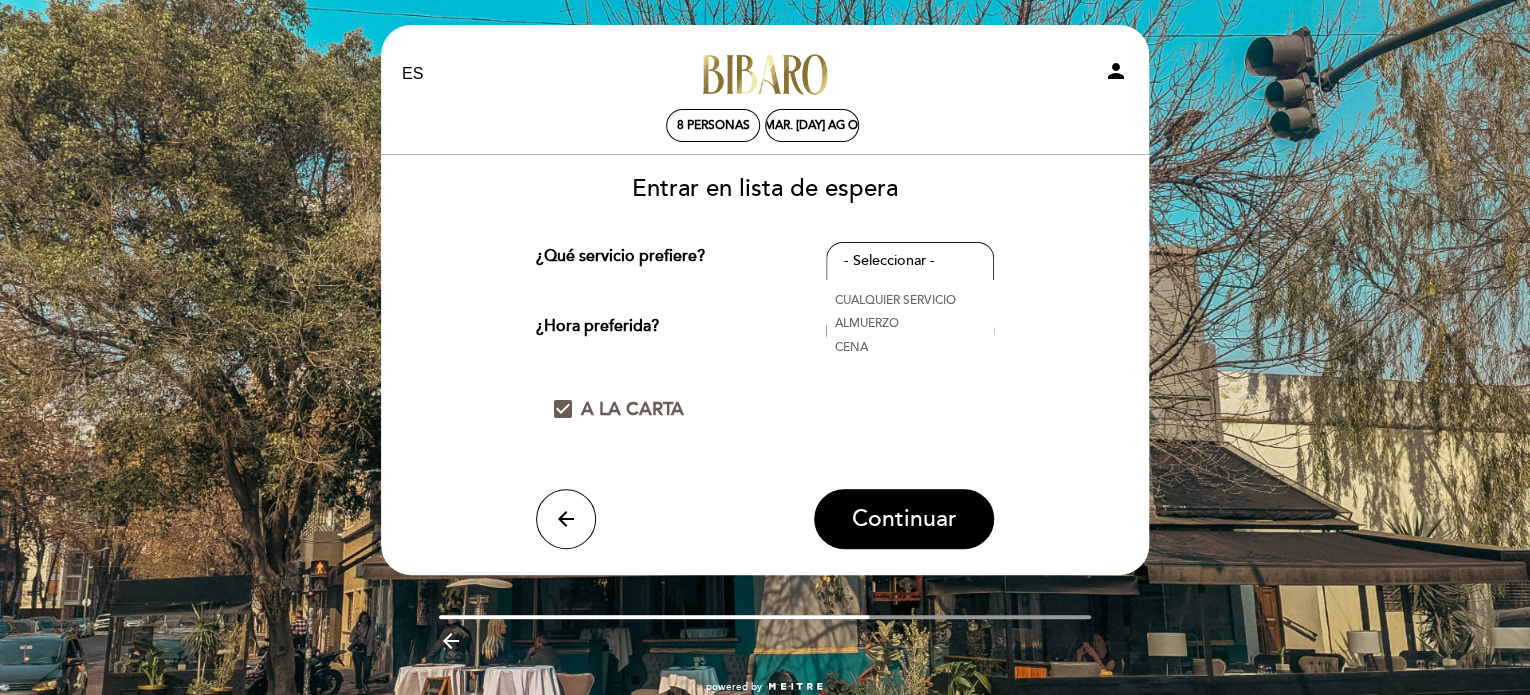 click on "ALMUERZO" at bounding box center (910, 324) 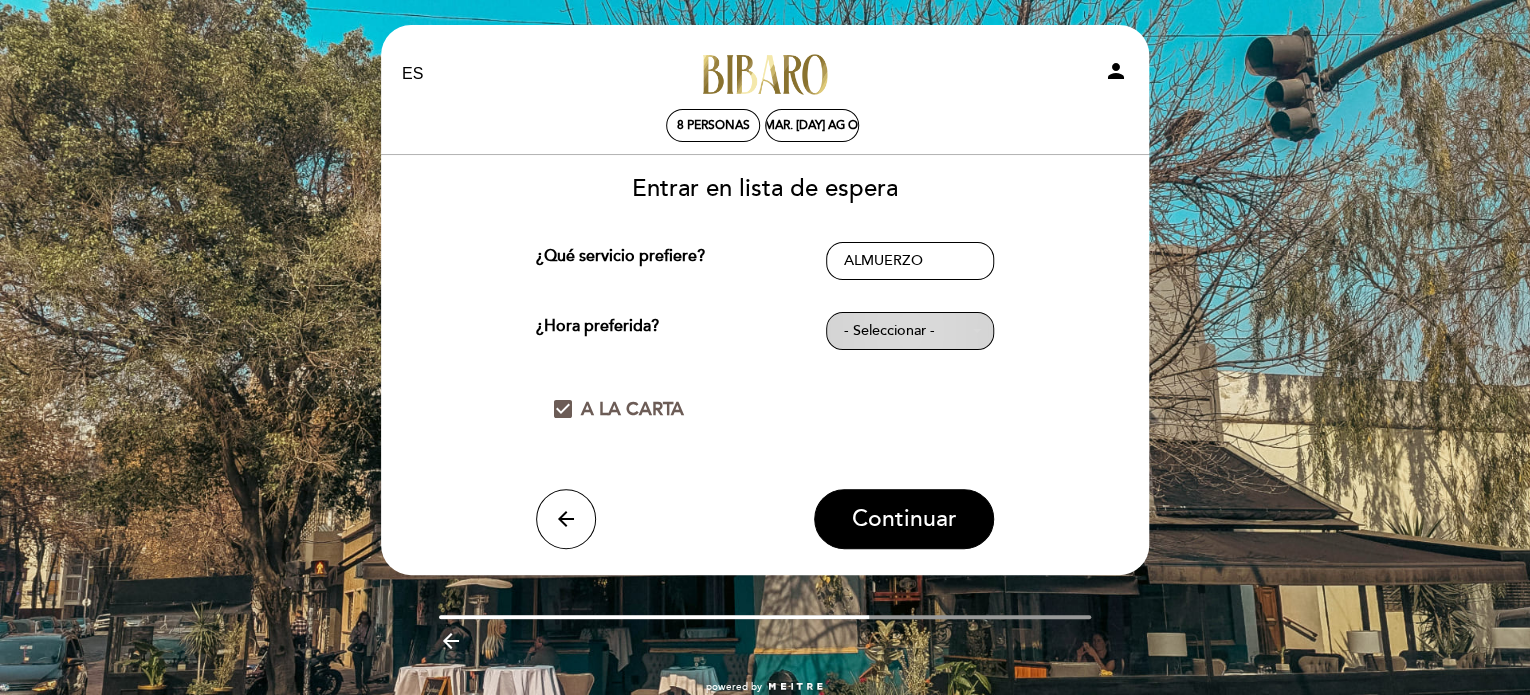 click on "- Seleccionar -" at bounding box center [910, 331] 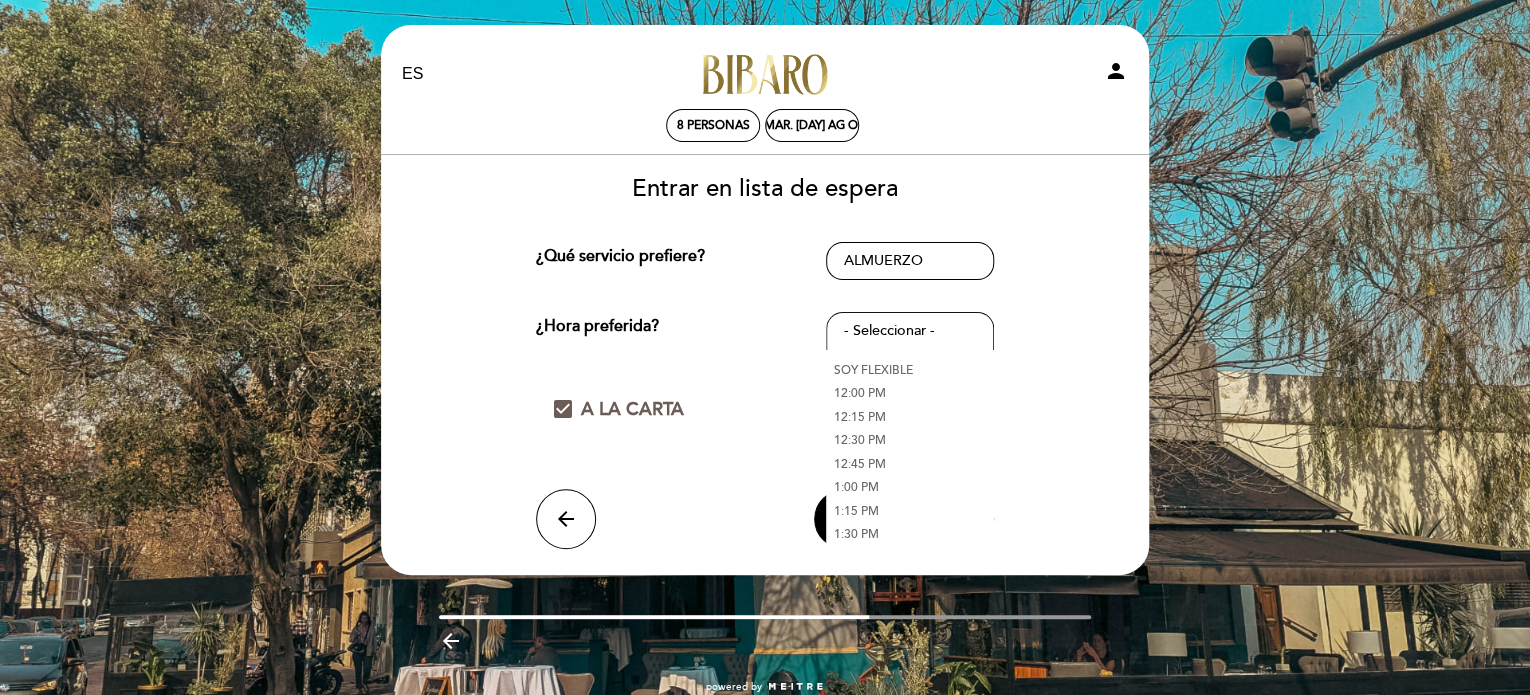 click on "12:30 PM" at bounding box center [910, 441] 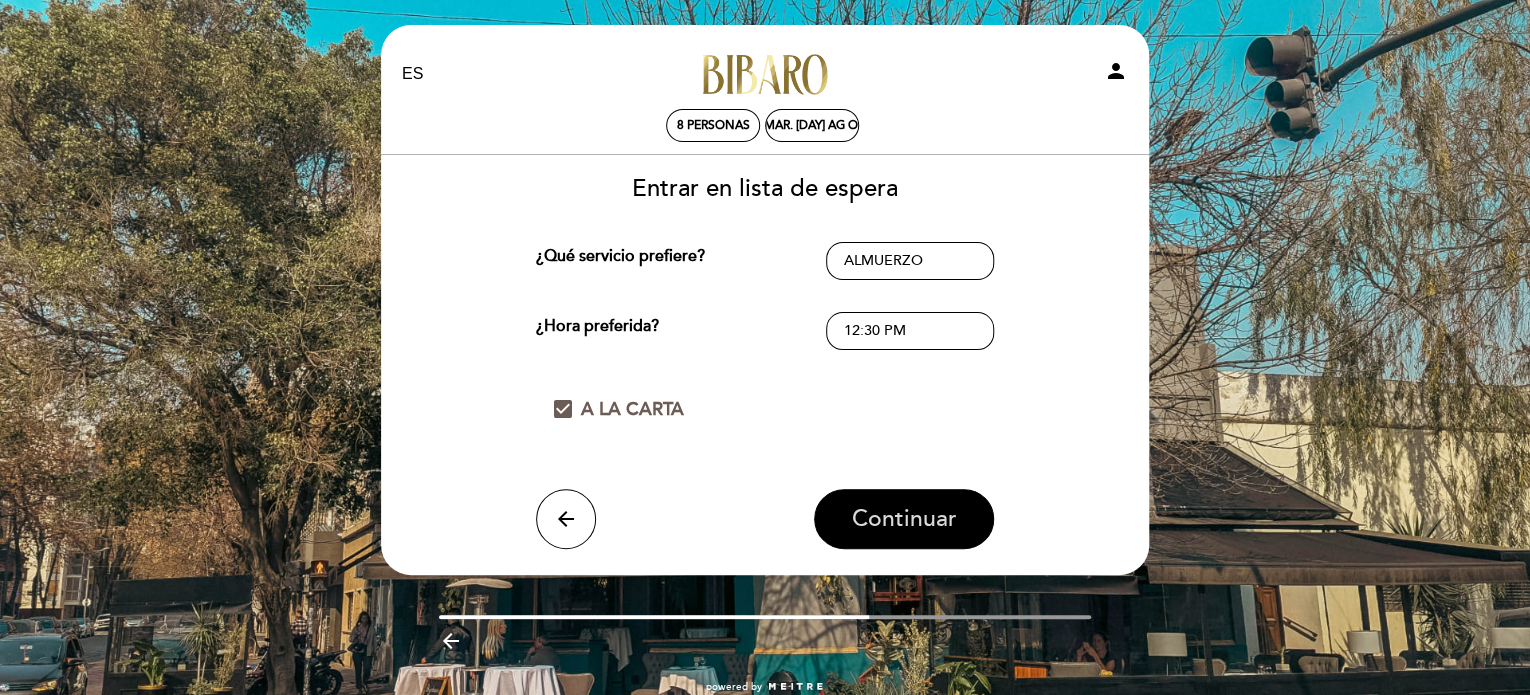 click on "Continuar" at bounding box center [904, 519] 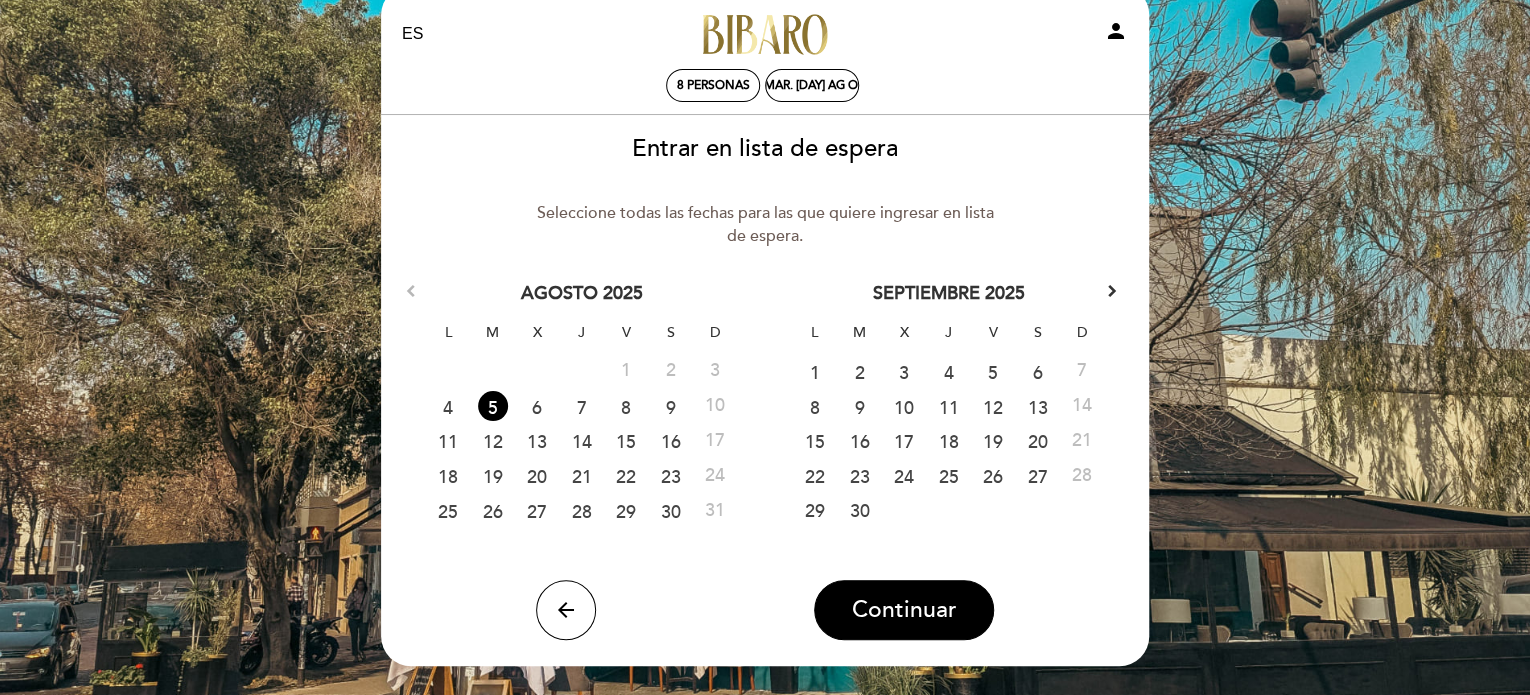scroll, scrollTop: 0, scrollLeft: 0, axis: both 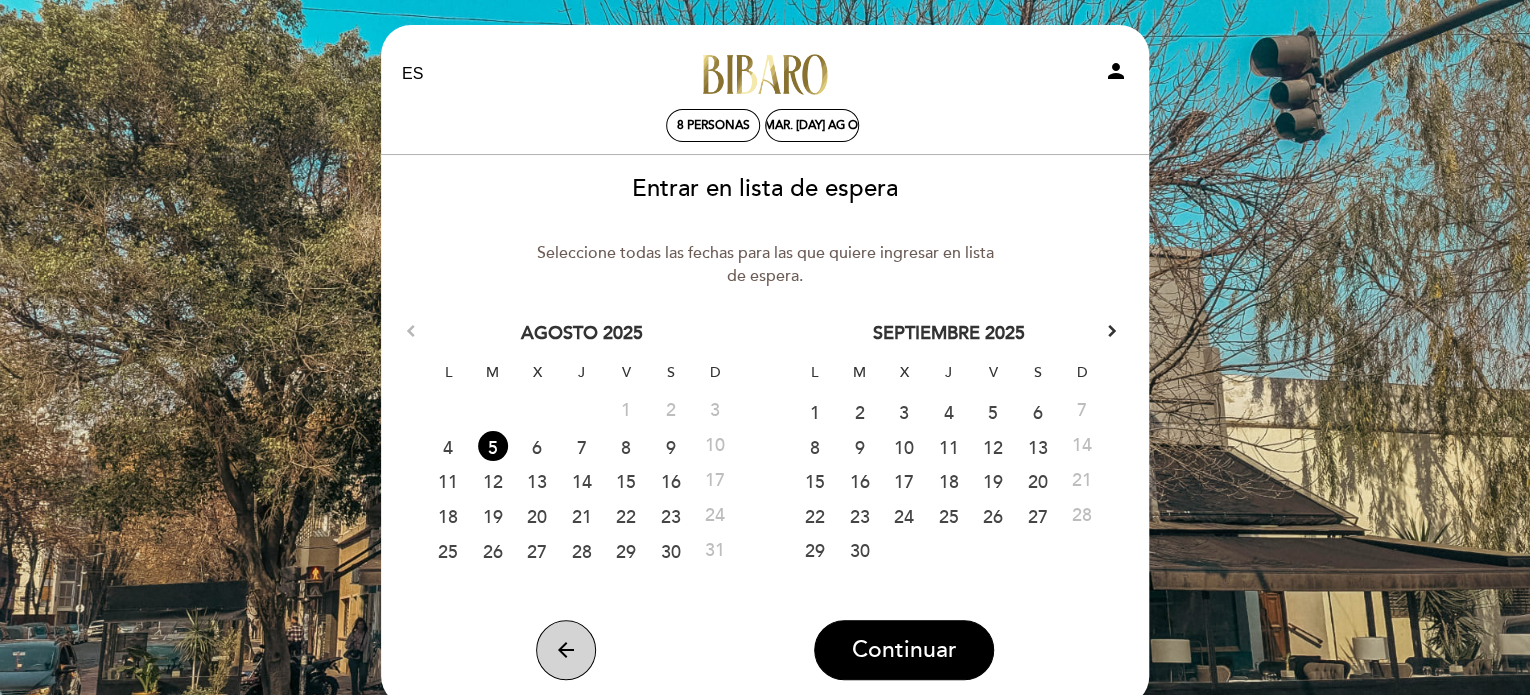 click on "arrow_back" at bounding box center [566, 650] 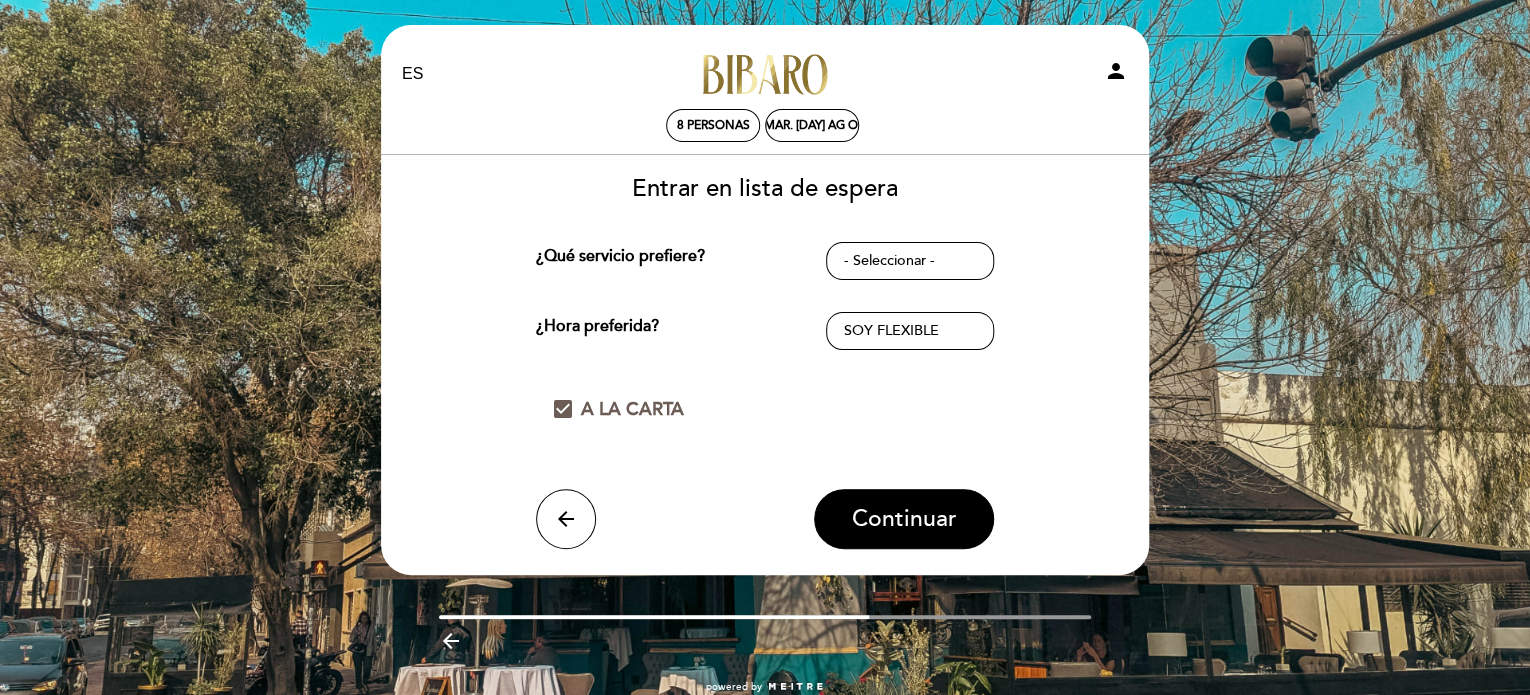 click on "Bienvenido,  [FIRST] [LAST]
person
[NUMBER] personas
mar.
[DAY],
ag o.
Bienvenido
Bienvenido,  [FIRST] [LAST]
Cambiar usuario" at bounding box center (765, 381) 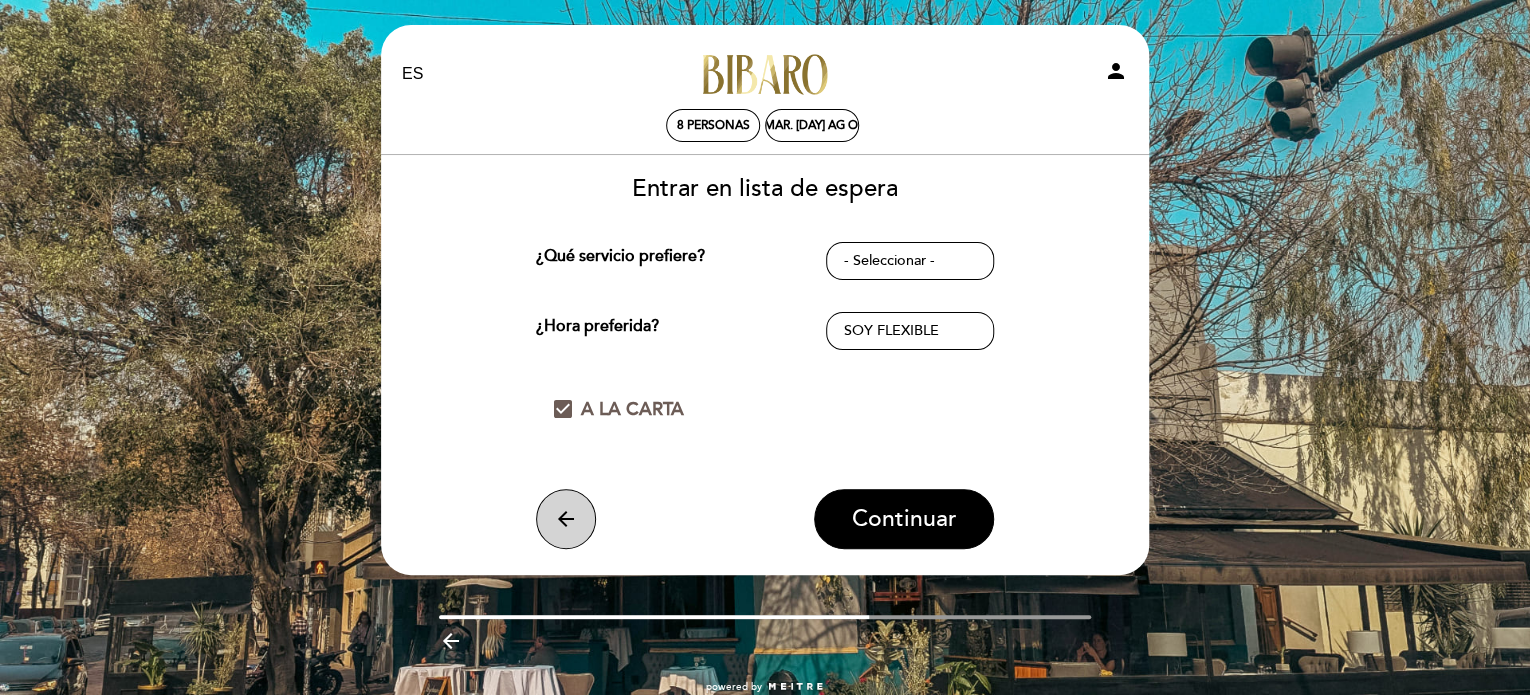 click on "arrow_back" at bounding box center [566, 519] 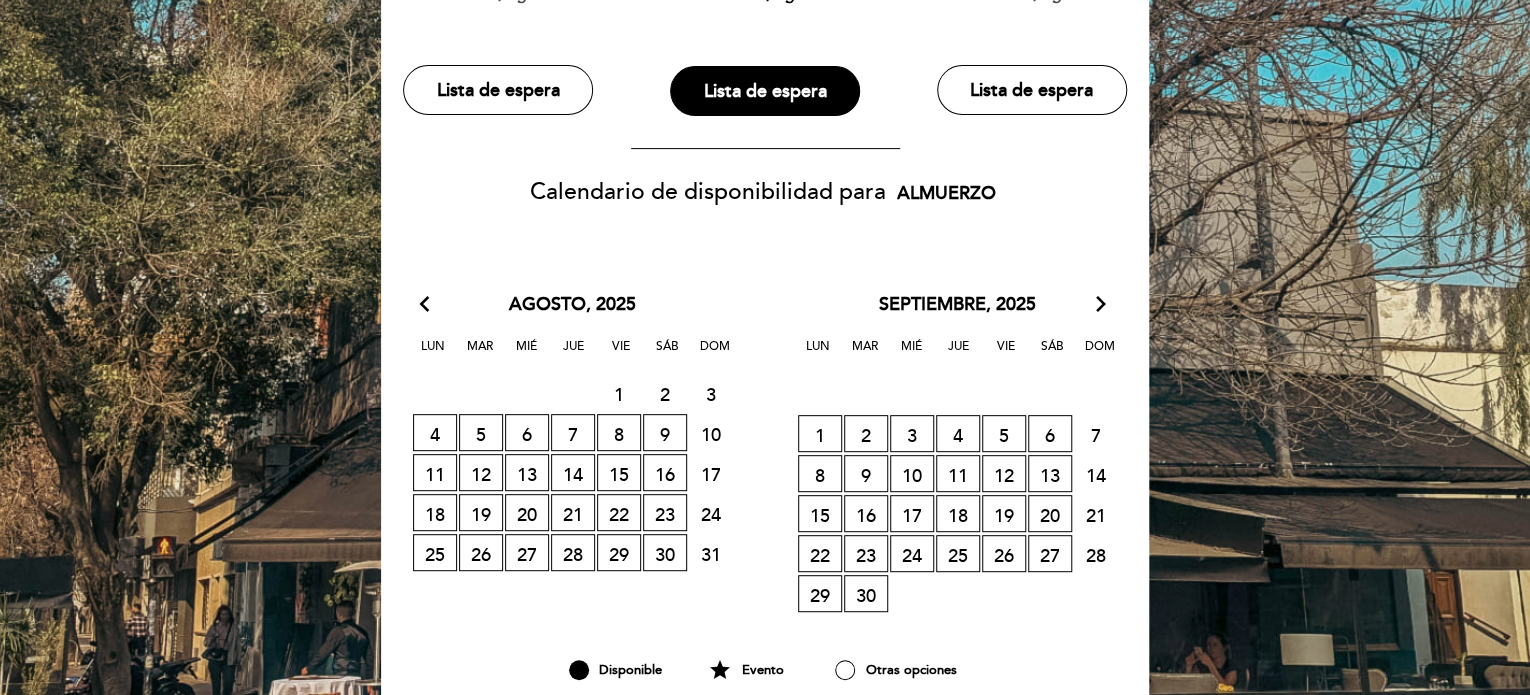 scroll, scrollTop: 300, scrollLeft: 0, axis: vertical 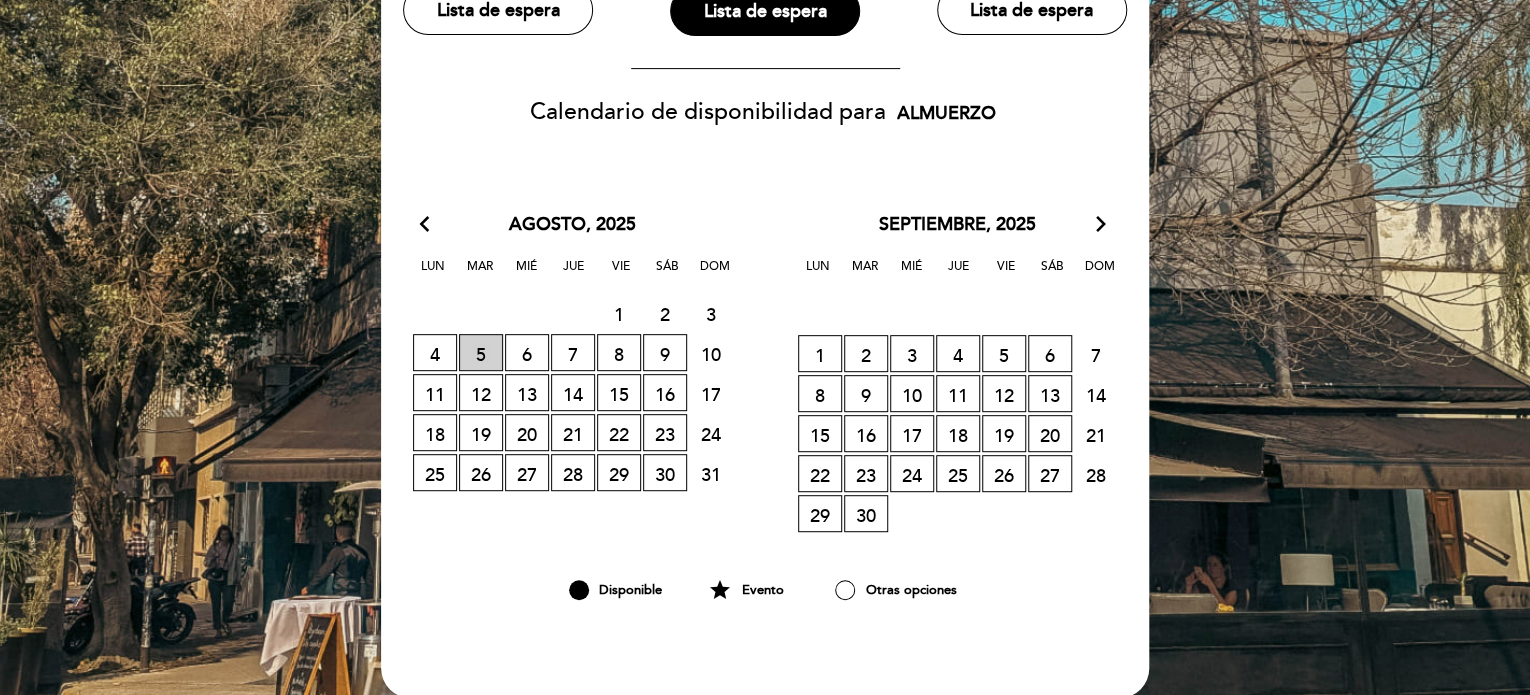 click on "5
LISTA DE ESPERA" at bounding box center (481, 352) 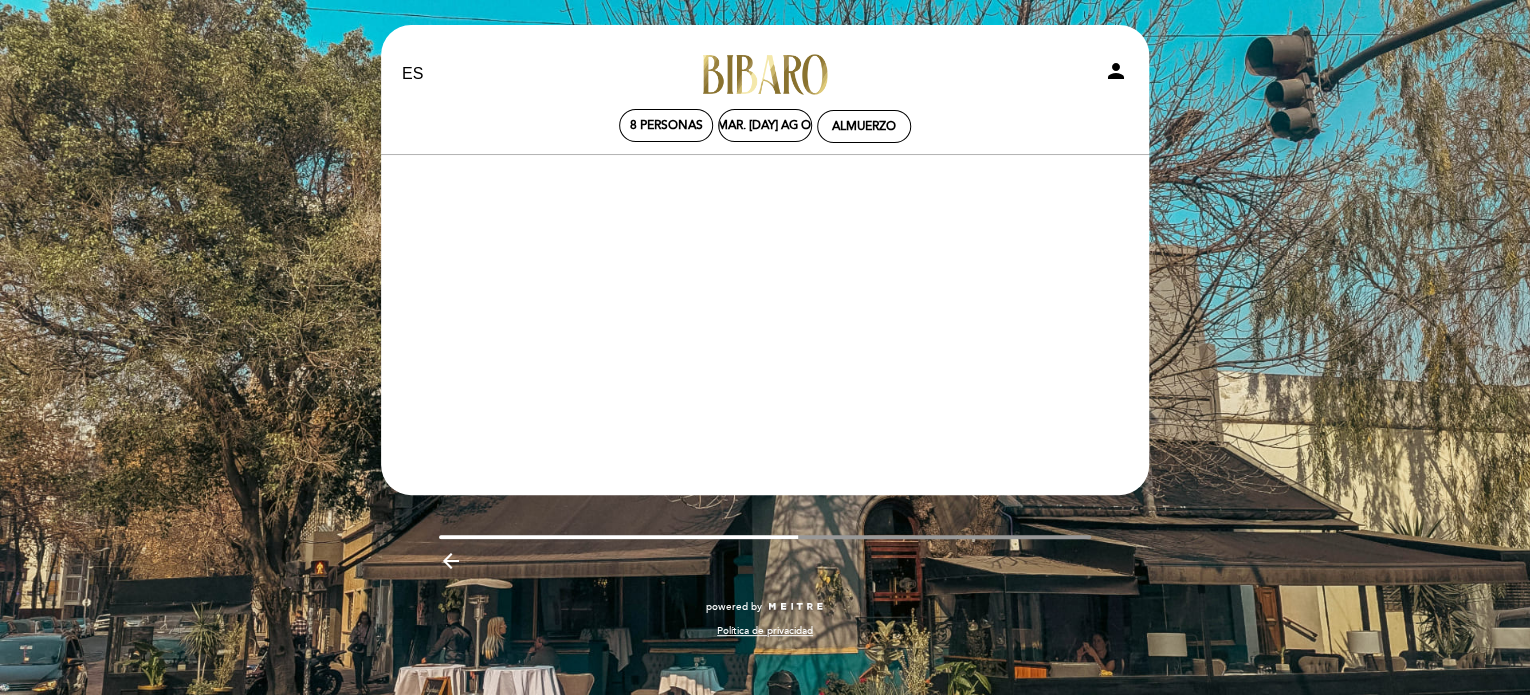 scroll, scrollTop: 0, scrollLeft: 0, axis: both 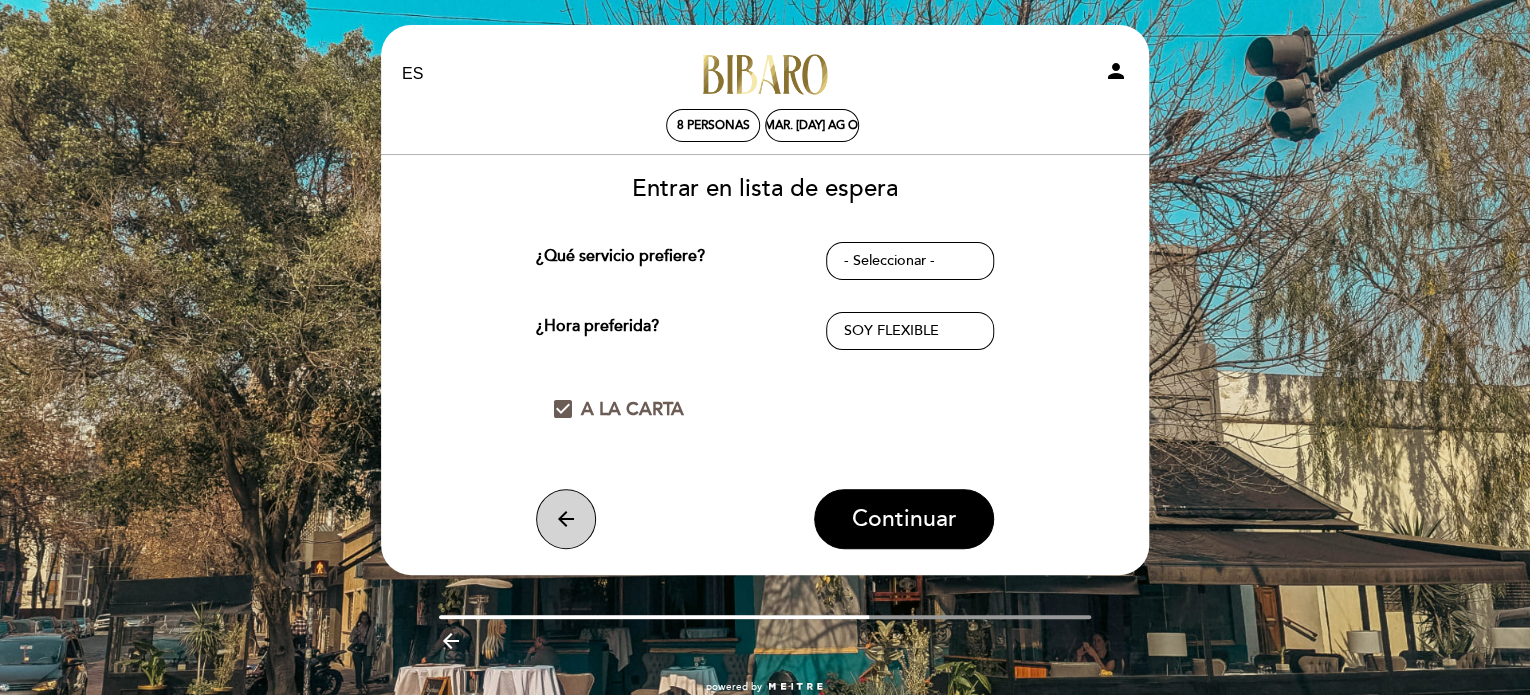 click on "arrow_back" at bounding box center [566, 519] 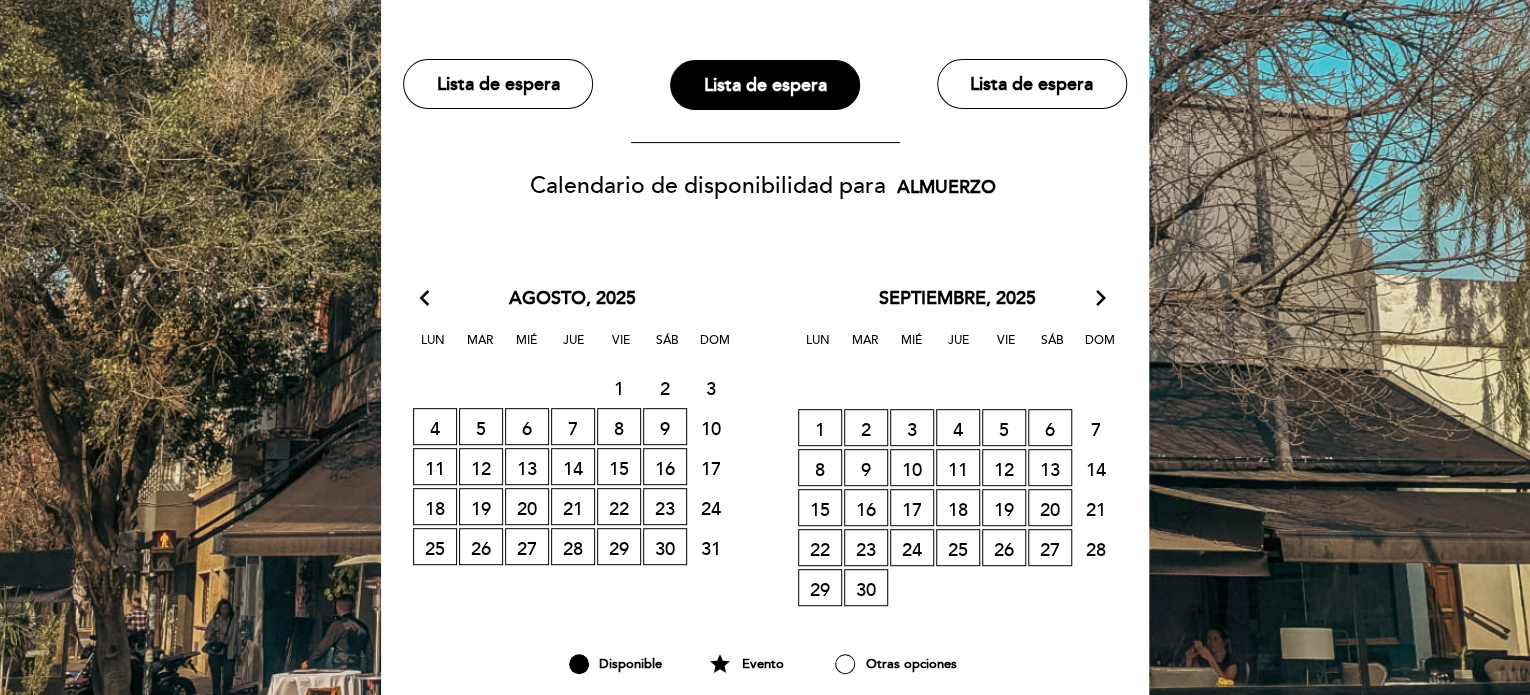 scroll, scrollTop: 300, scrollLeft: 0, axis: vertical 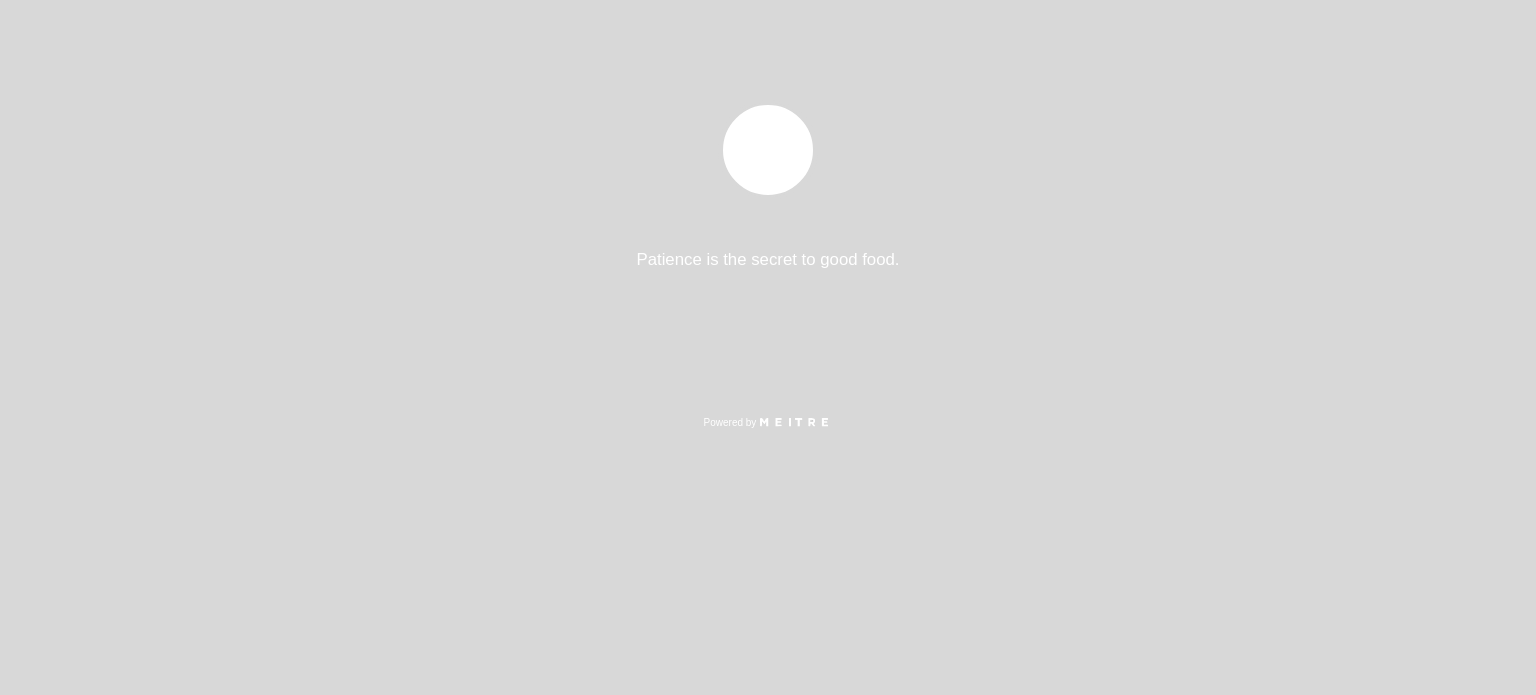 select on "es" 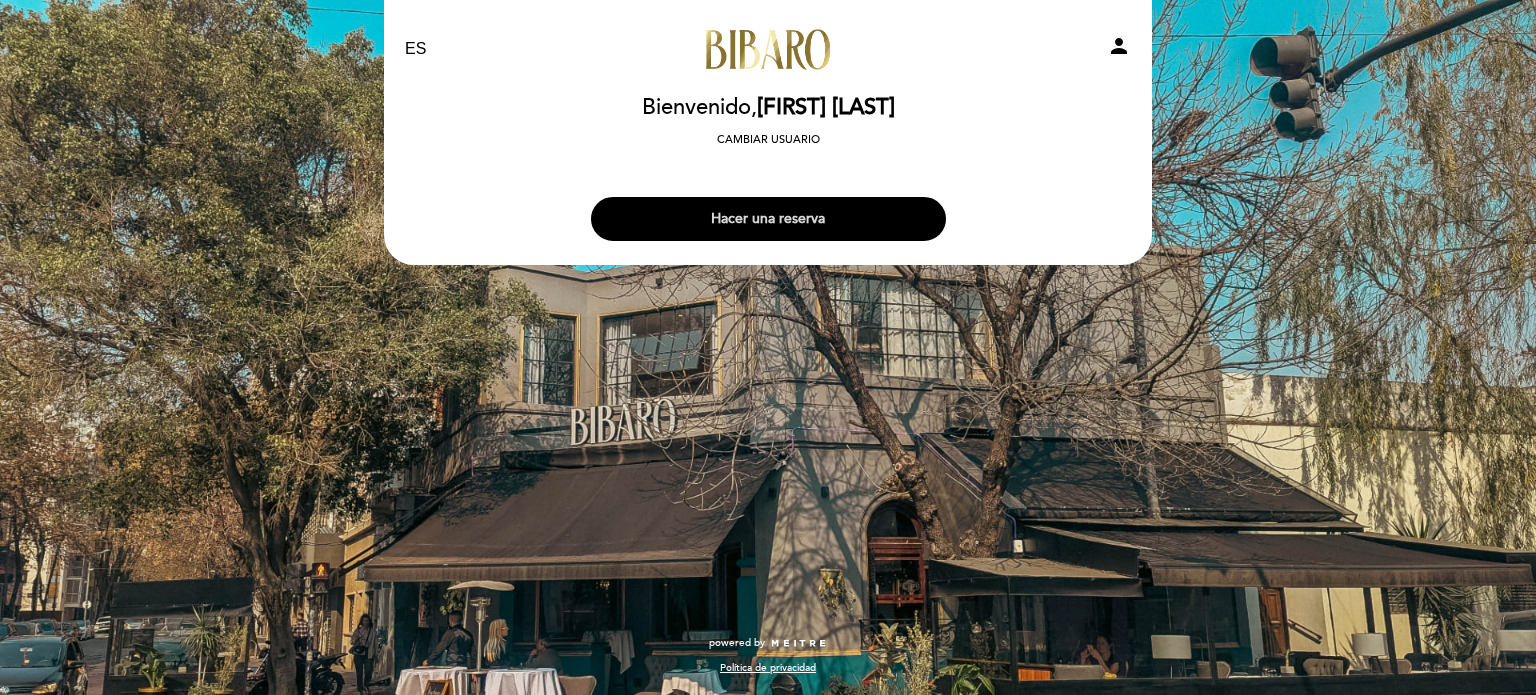 click on "Hacer una reserva" at bounding box center [768, 219] 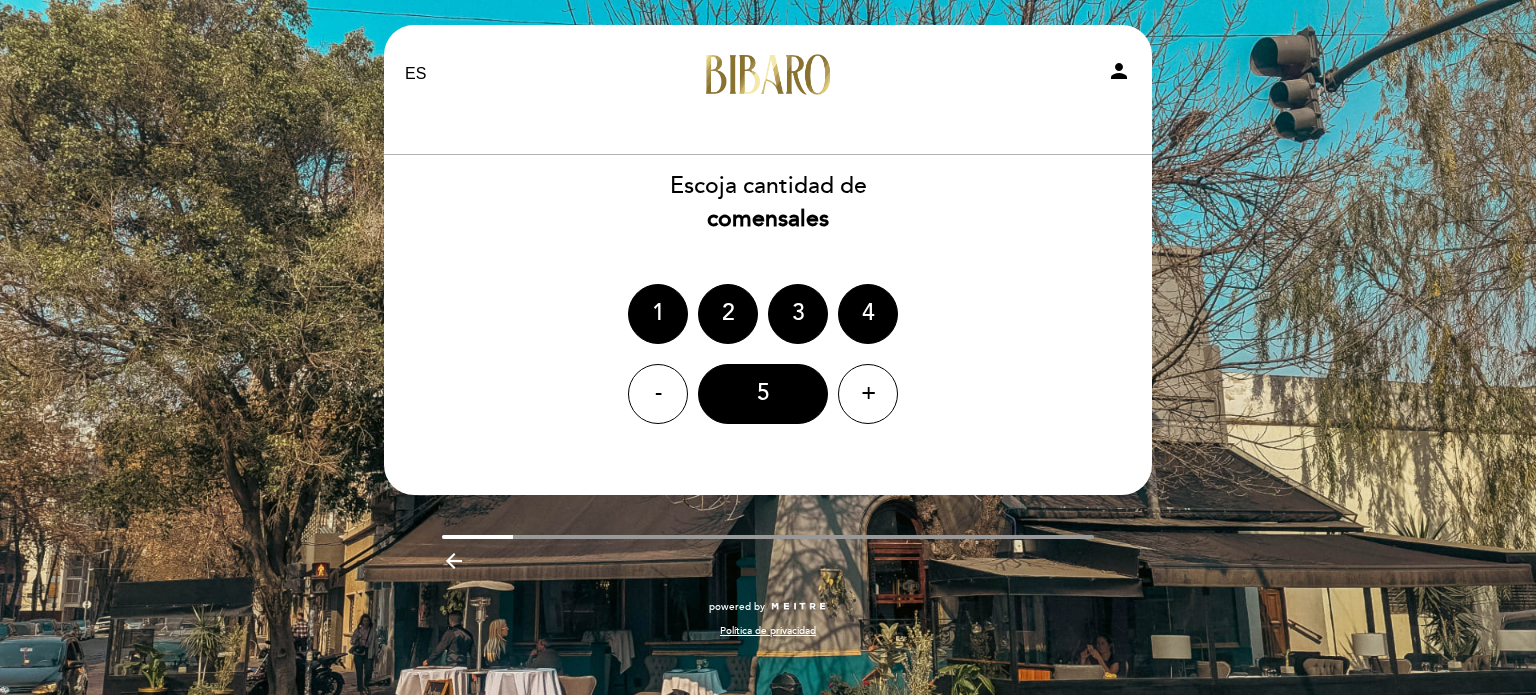 click on "-
5
+" at bounding box center [768, 394] 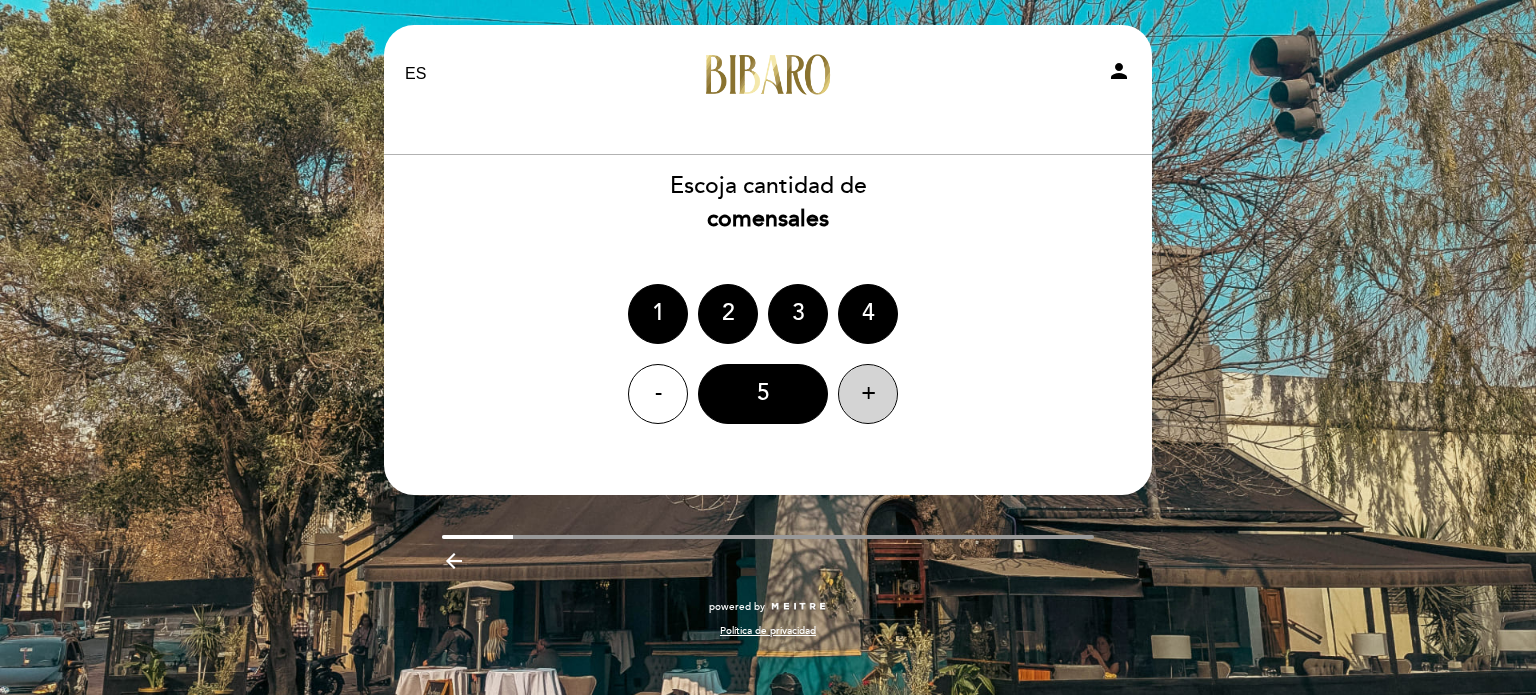click on "+" at bounding box center (868, 394) 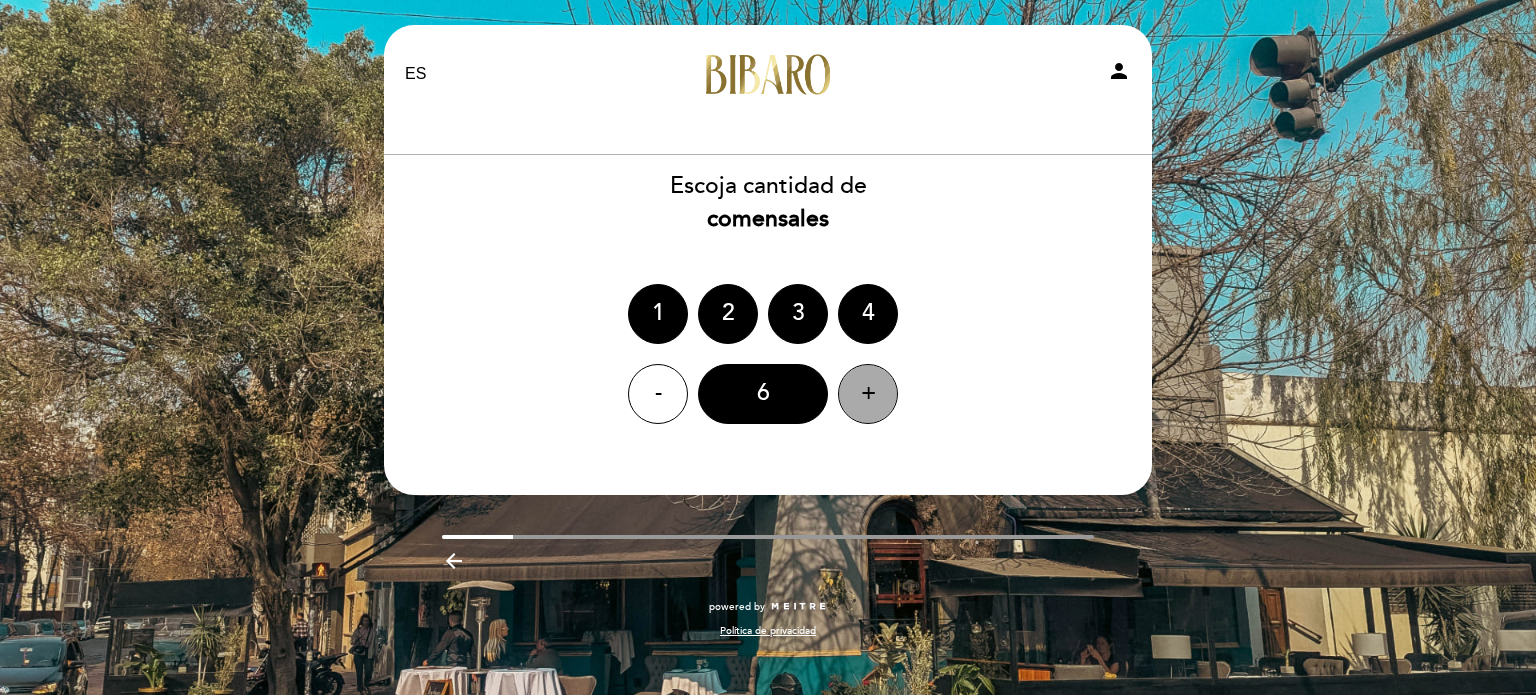 click on "+" at bounding box center (868, 394) 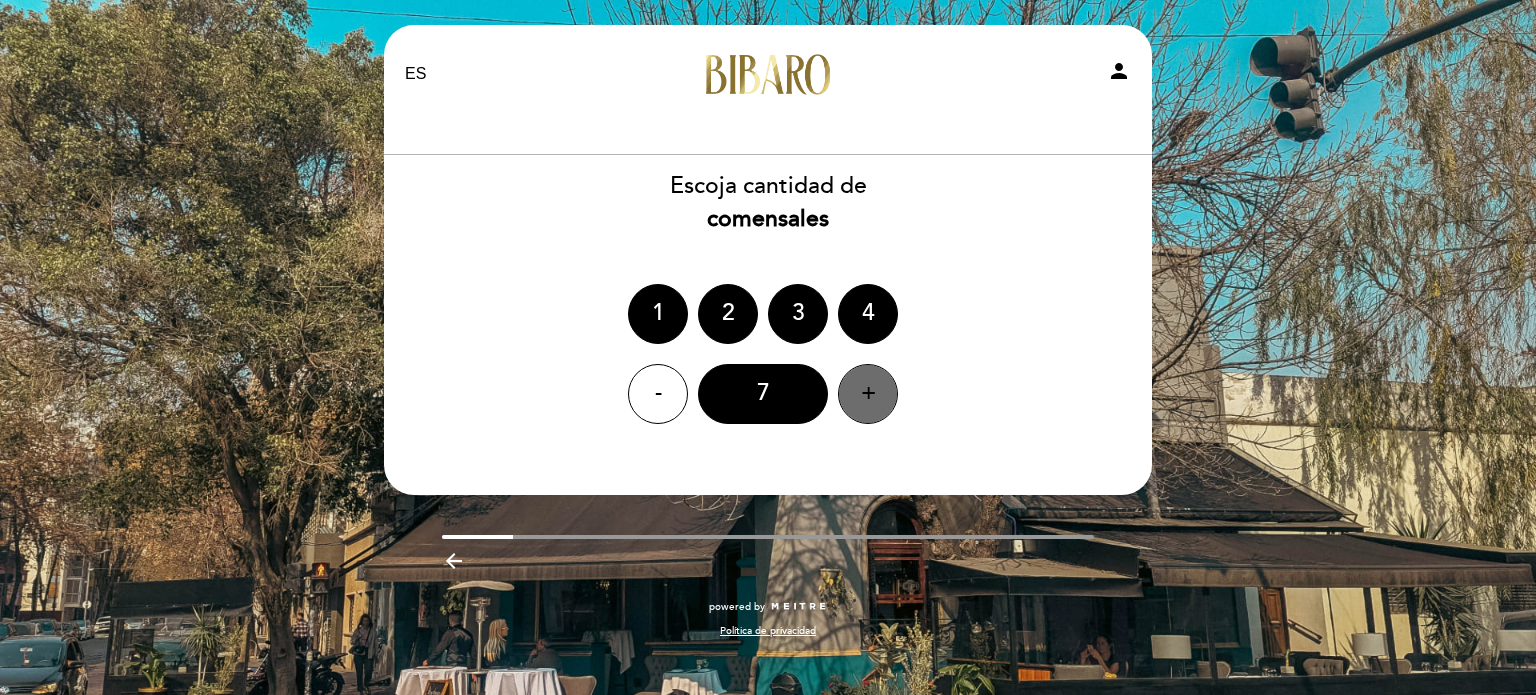 click on "+" at bounding box center (868, 394) 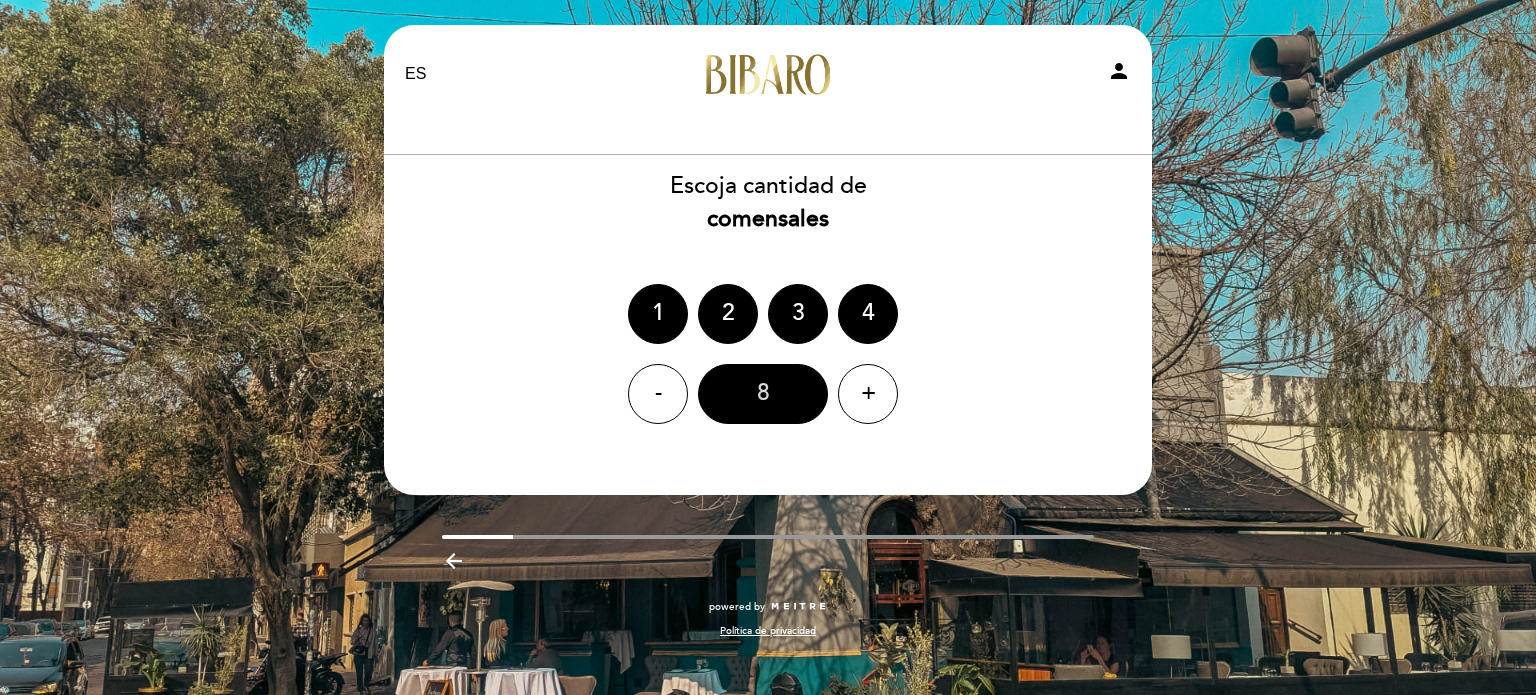 click on "8" at bounding box center (763, 394) 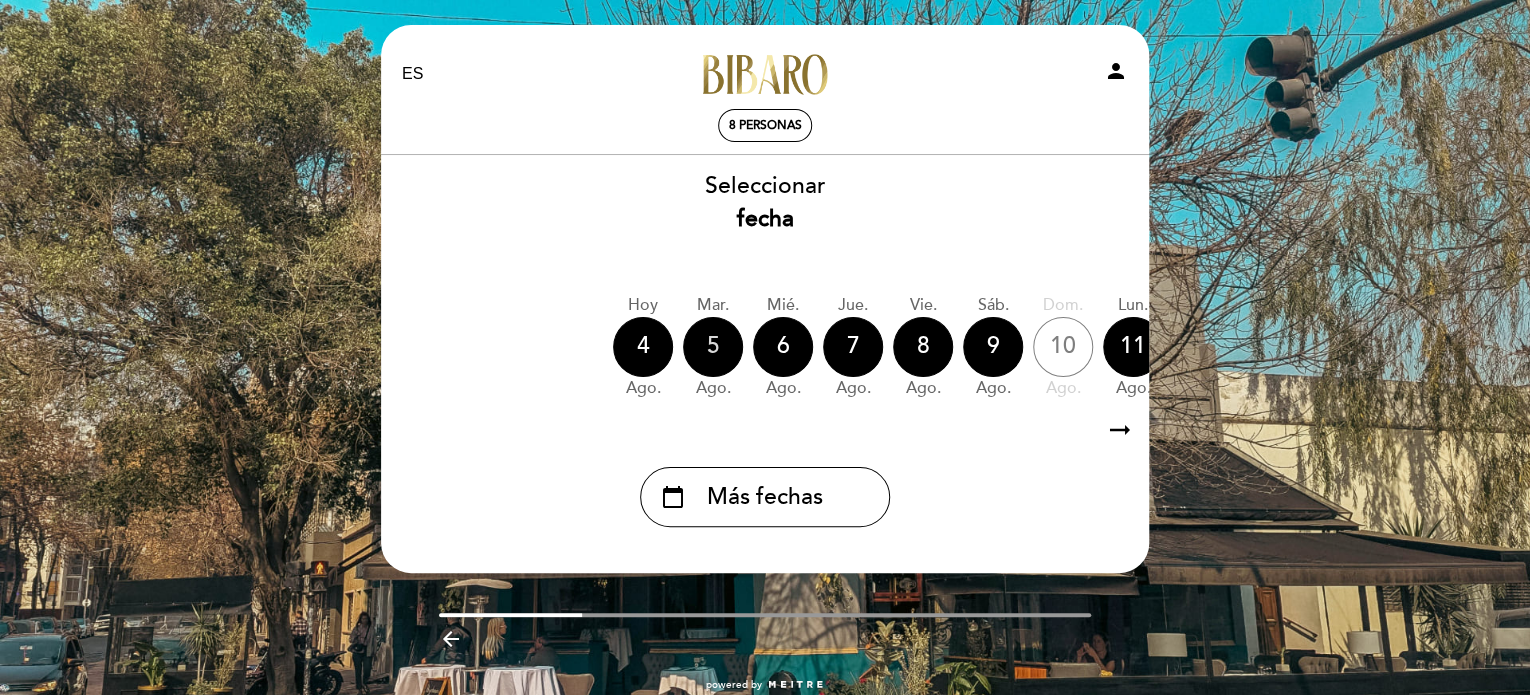 click on "5" at bounding box center [713, 347] 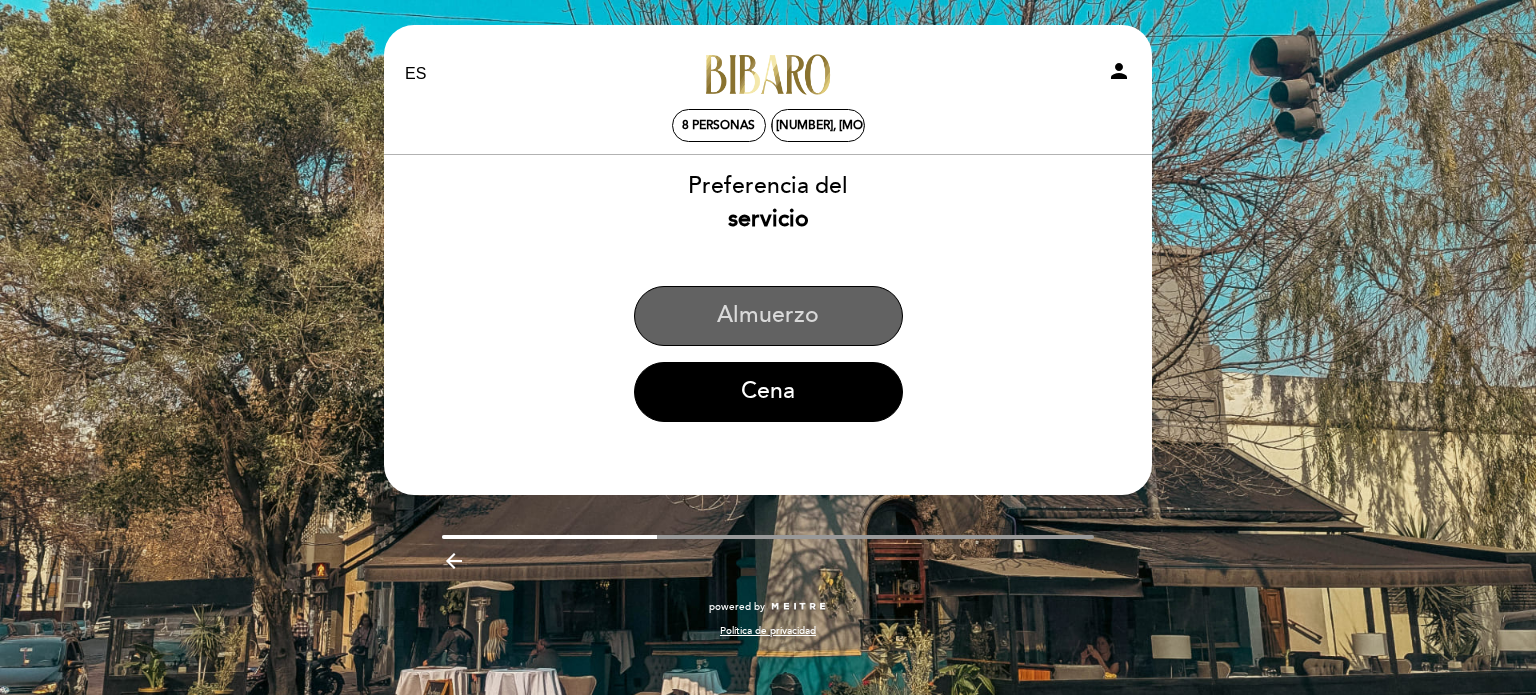 click on "Almuerzo" at bounding box center [768, 316] 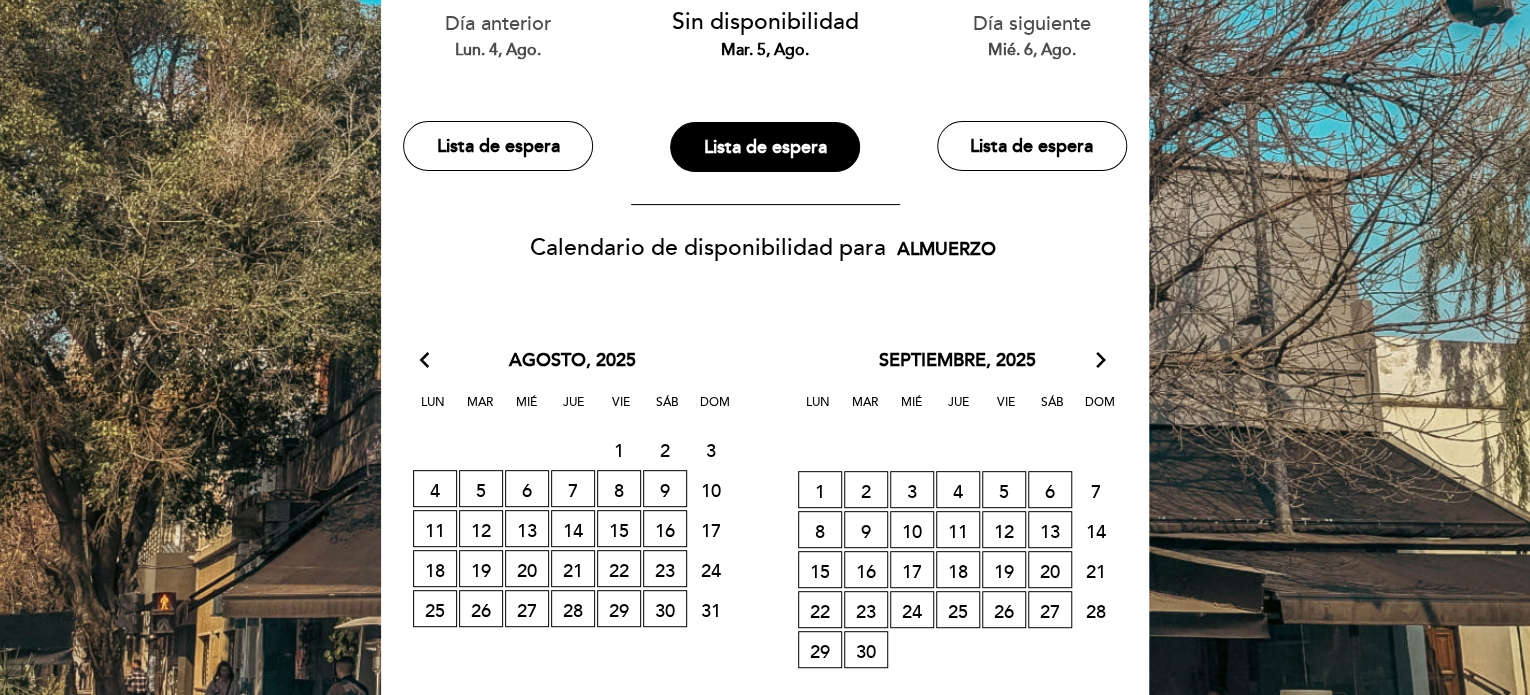 scroll, scrollTop: 200, scrollLeft: 0, axis: vertical 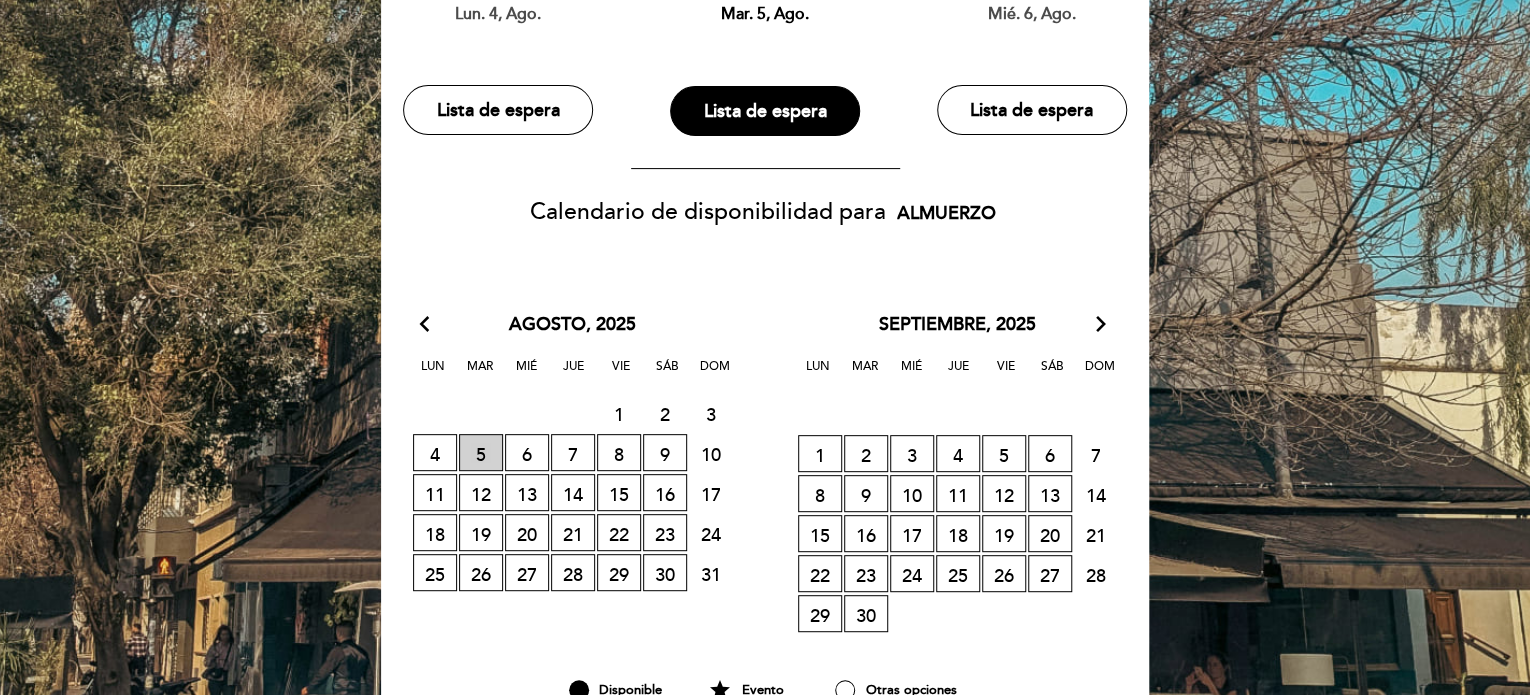 click on "5
LISTA DE ESPERA" at bounding box center [481, 452] 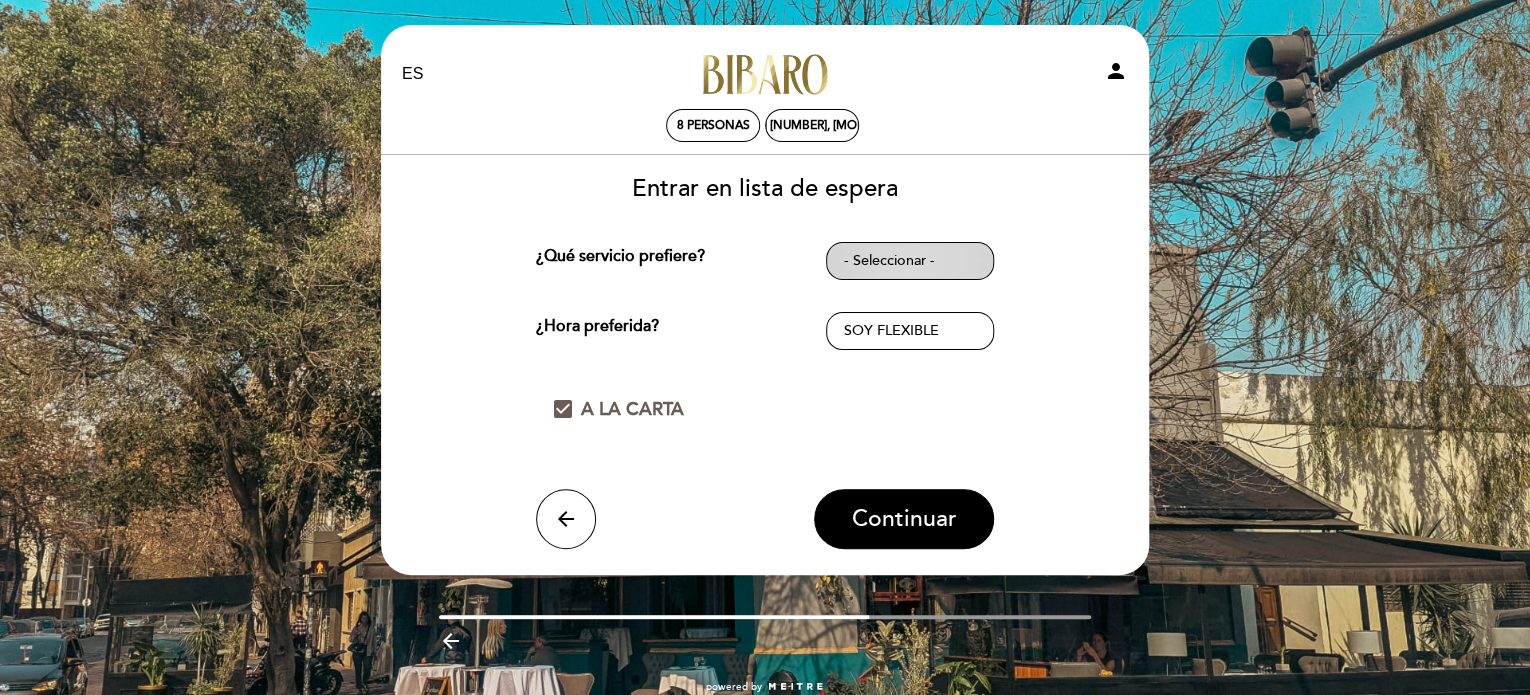 click on "- Seleccionar -" at bounding box center [910, 261] 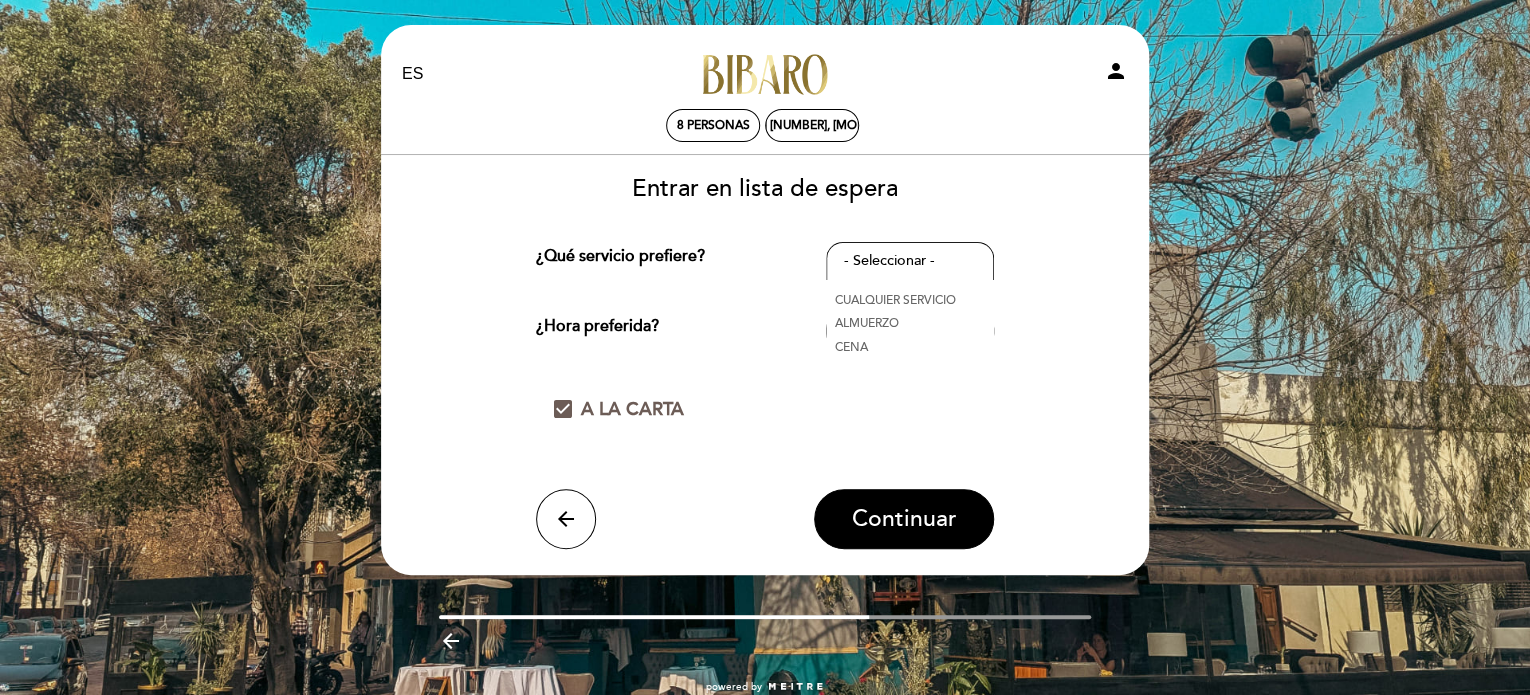 click on "ALMUERZO" at bounding box center (910, 324) 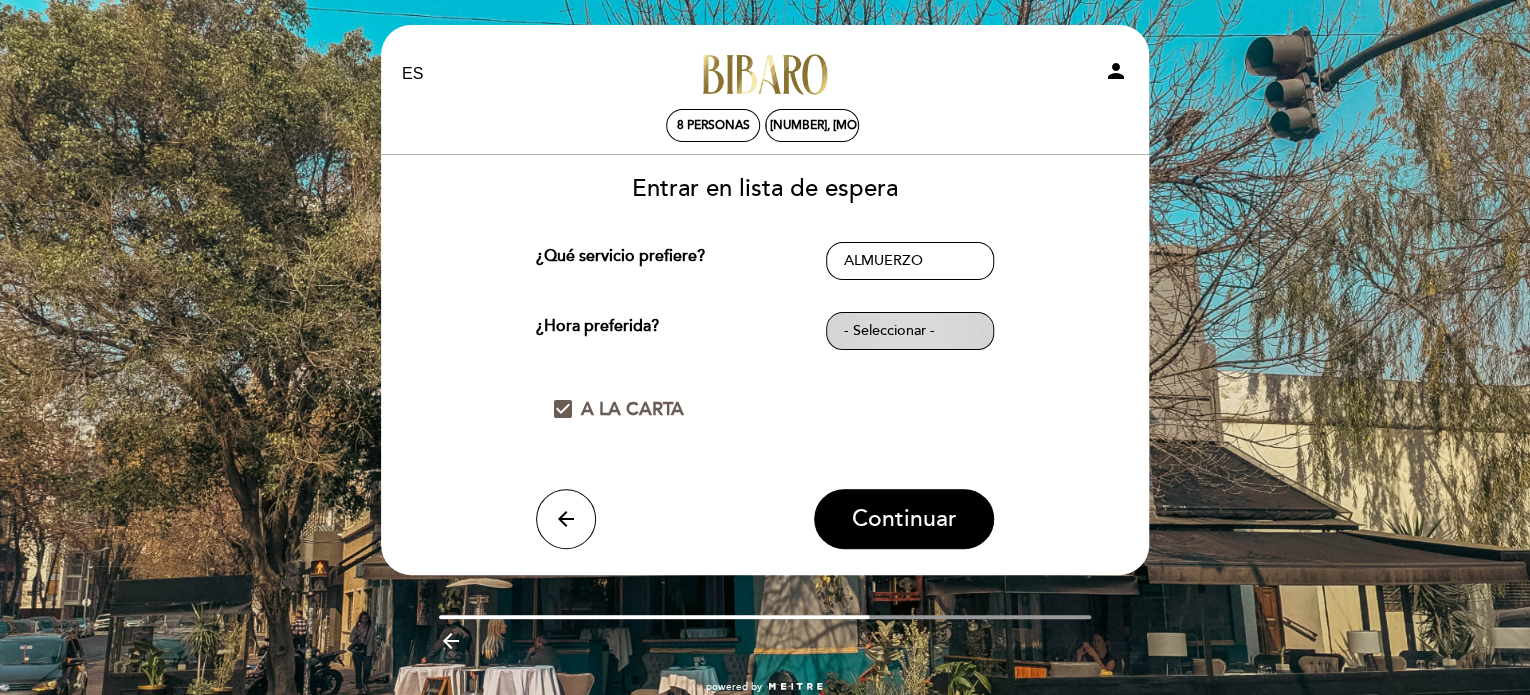 click on "- Seleccionar -" at bounding box center (910, 331) 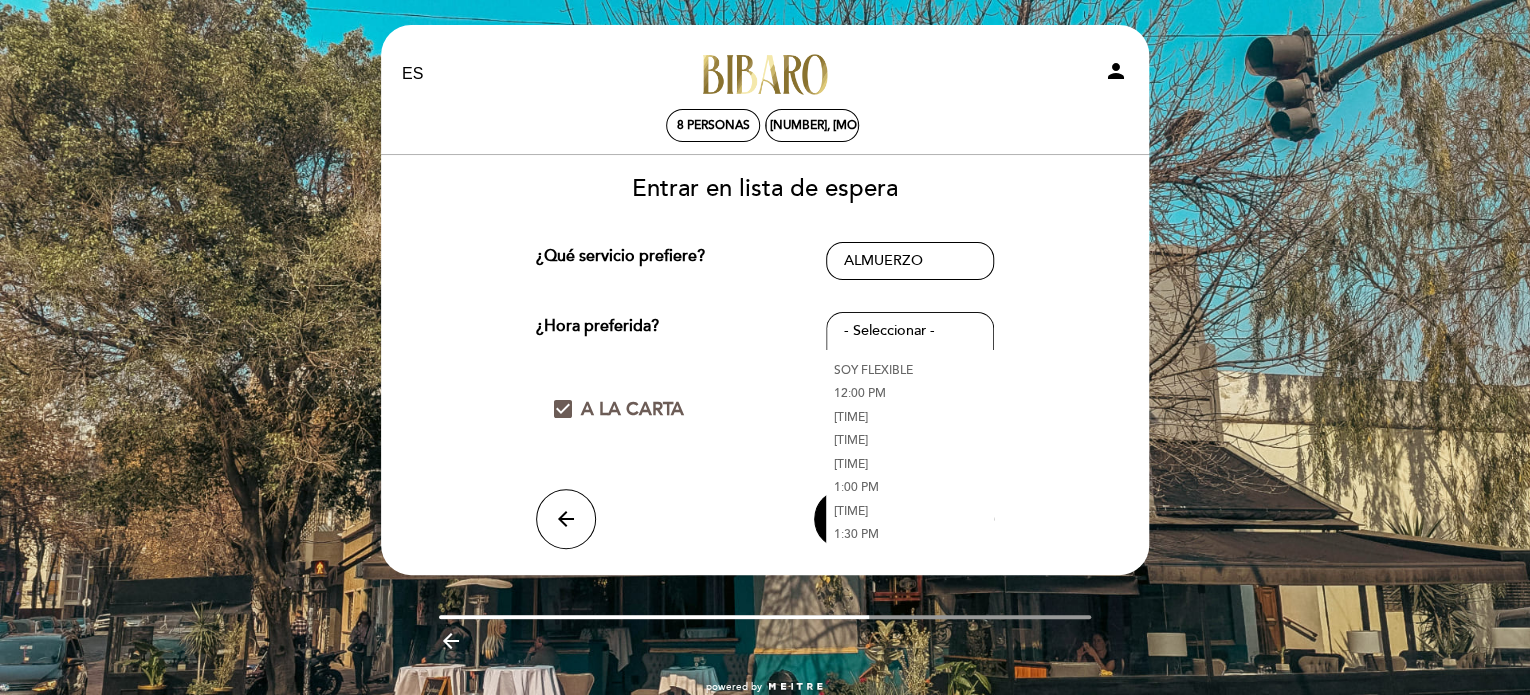 click on "12:30 PM" at bounding box center (910, 441) 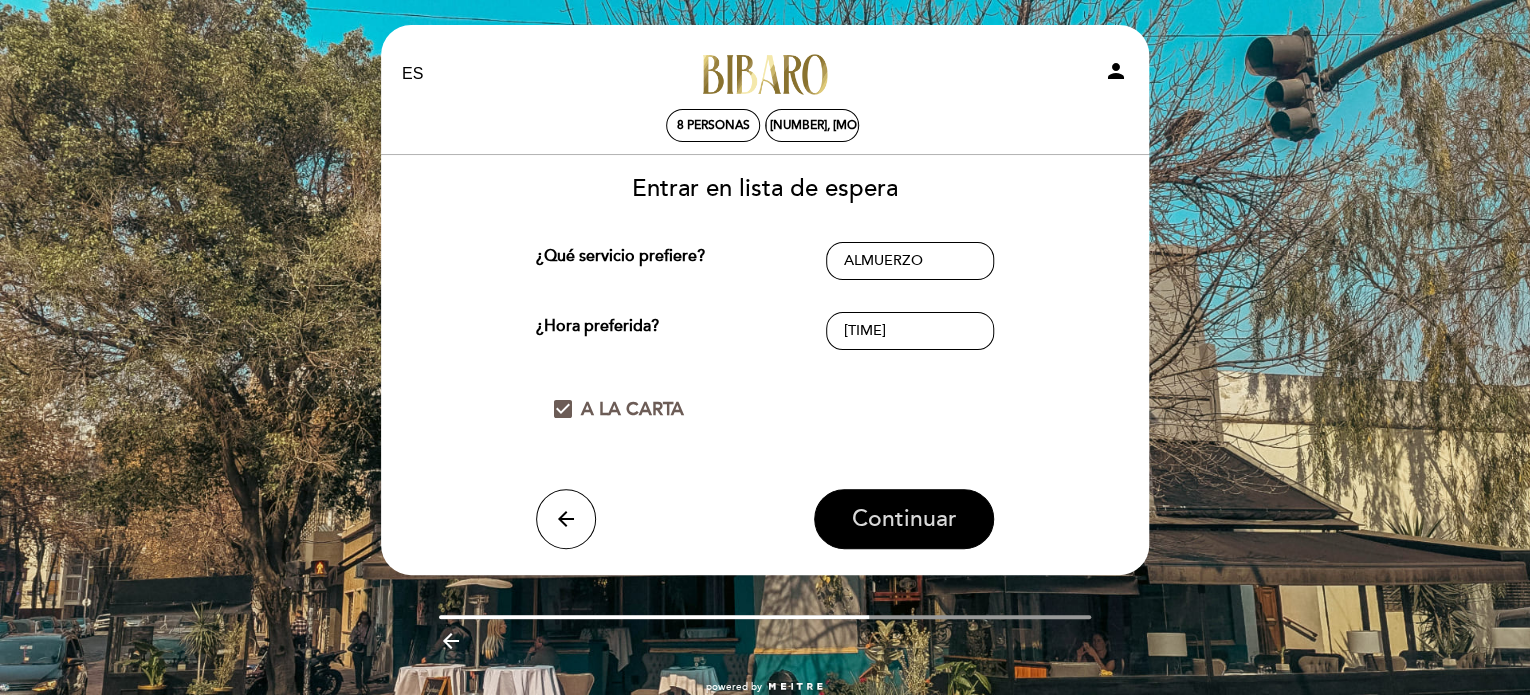 click on "Continuar" at bounding box center (904, 519) 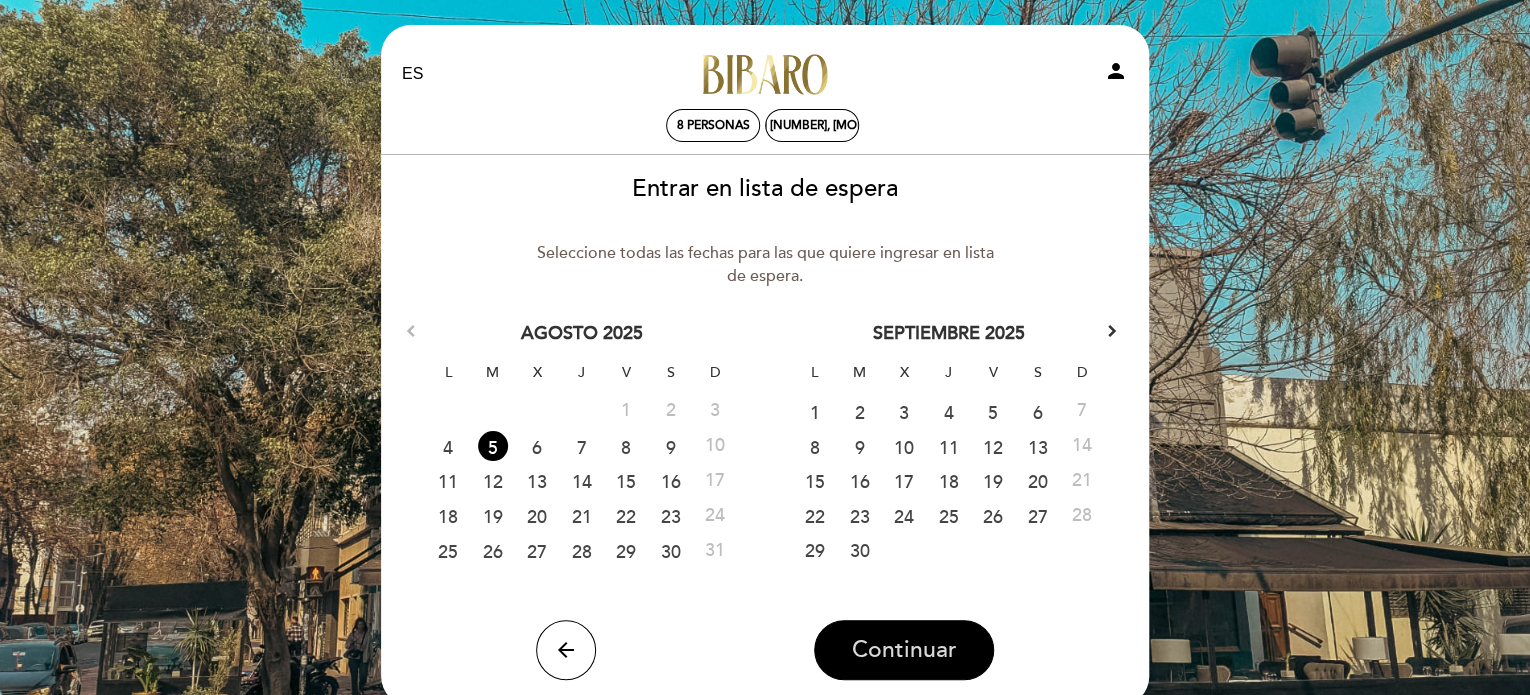 click on "Continuar" at bounding box center (904, 650) 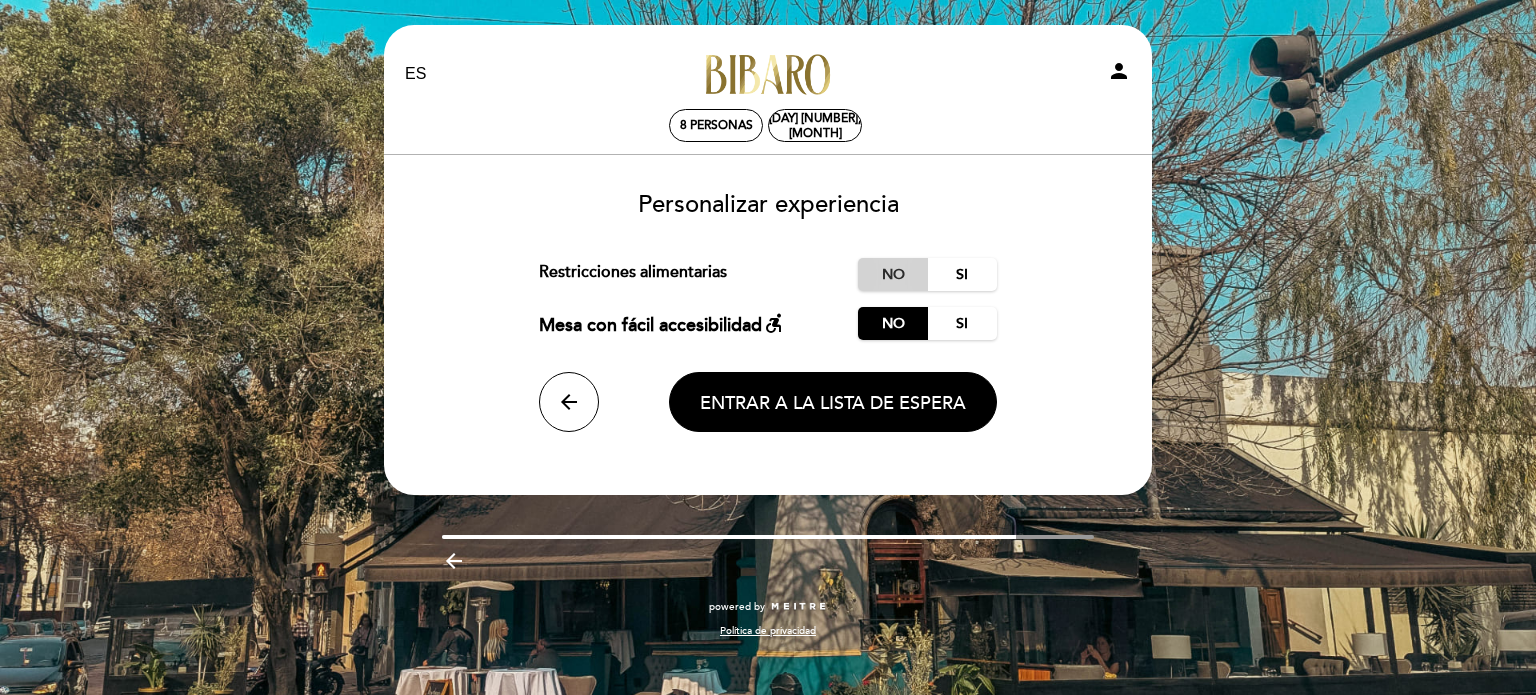 click on "No" at bounding box center (893, 274) 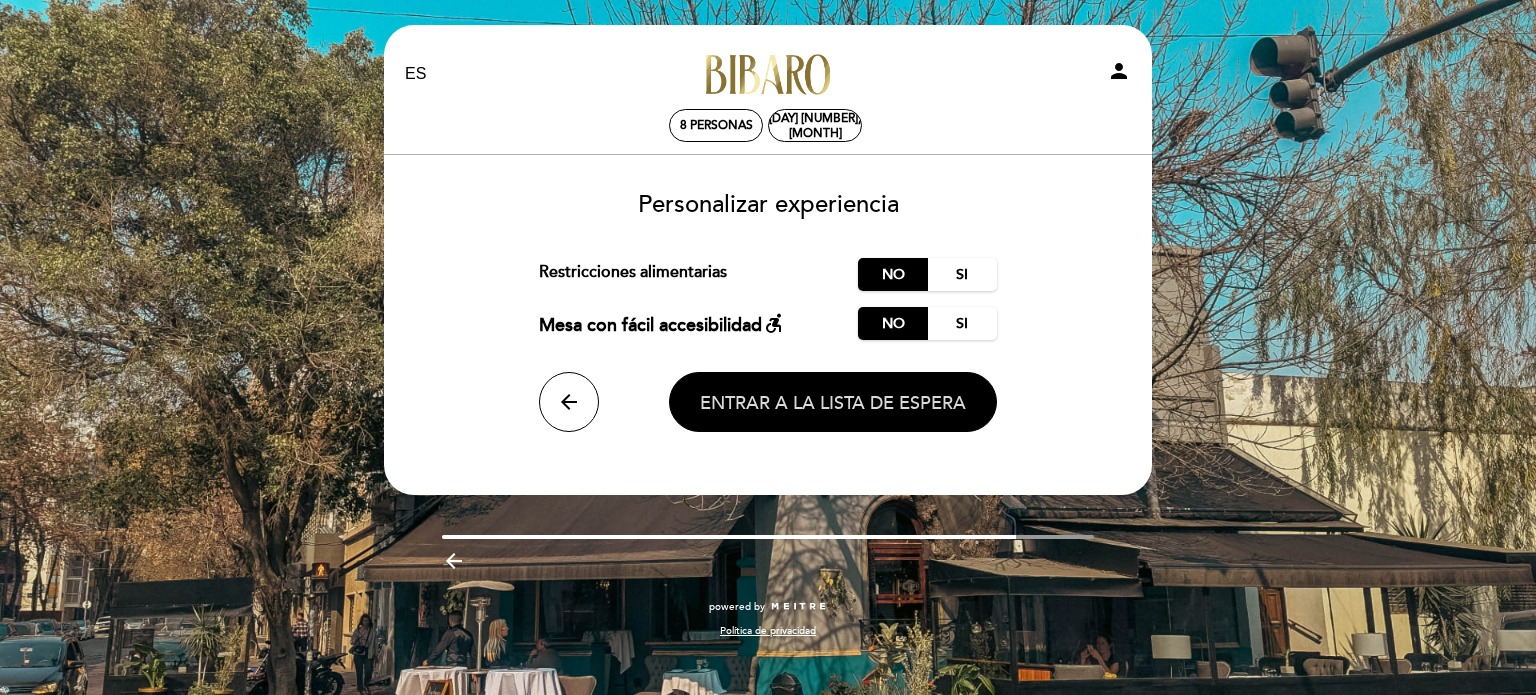 click on "Entrar a la lista de espera" at bounding box center [833, 402] 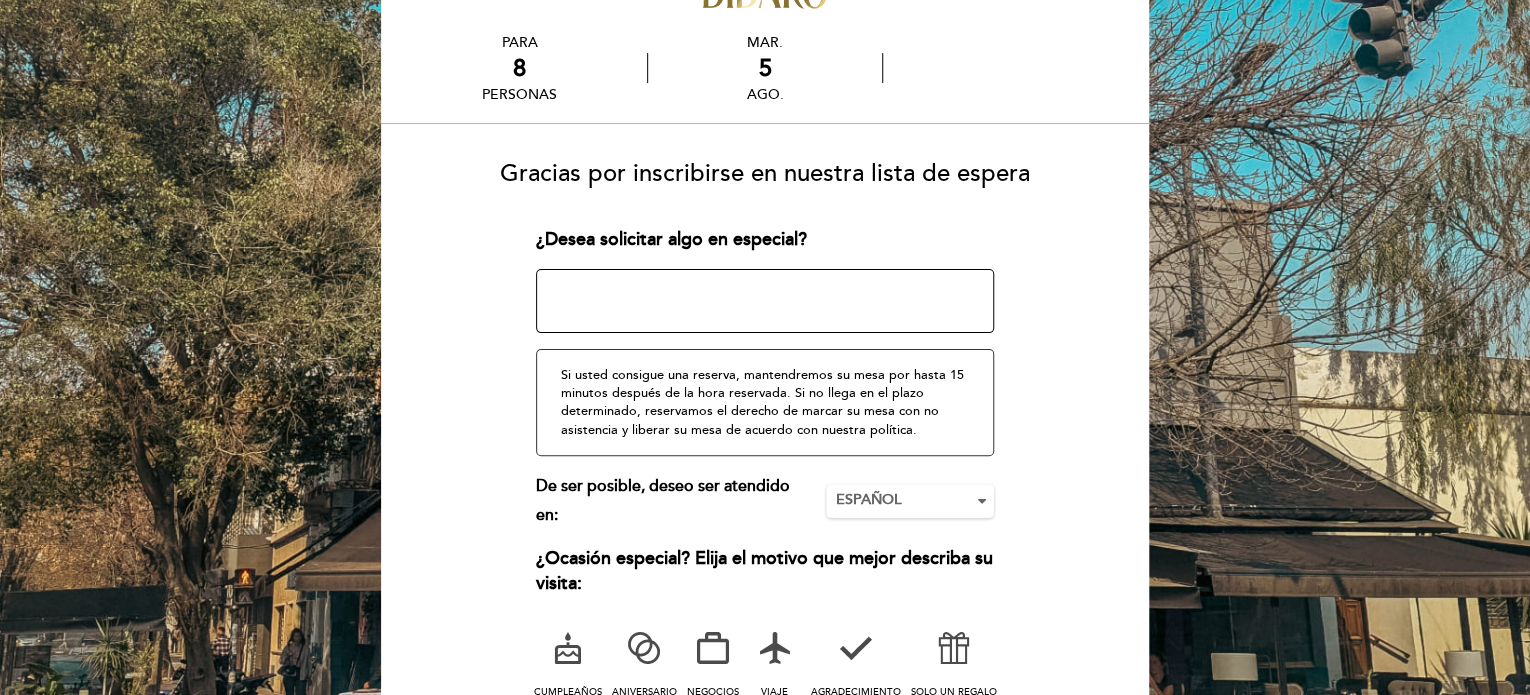 scroll, scrollTop: 100, scrollLeft: 0, axis: vertical 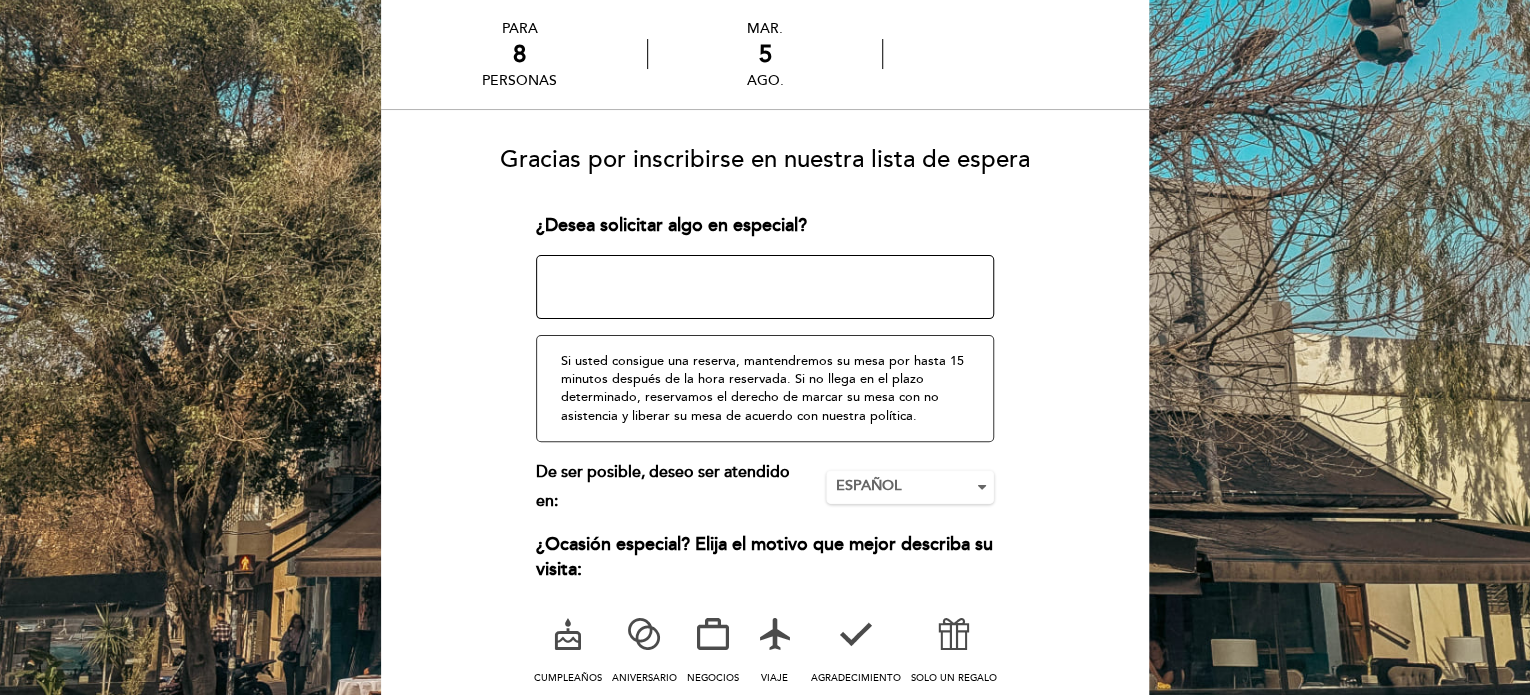 click at bounding box center [712, 634] 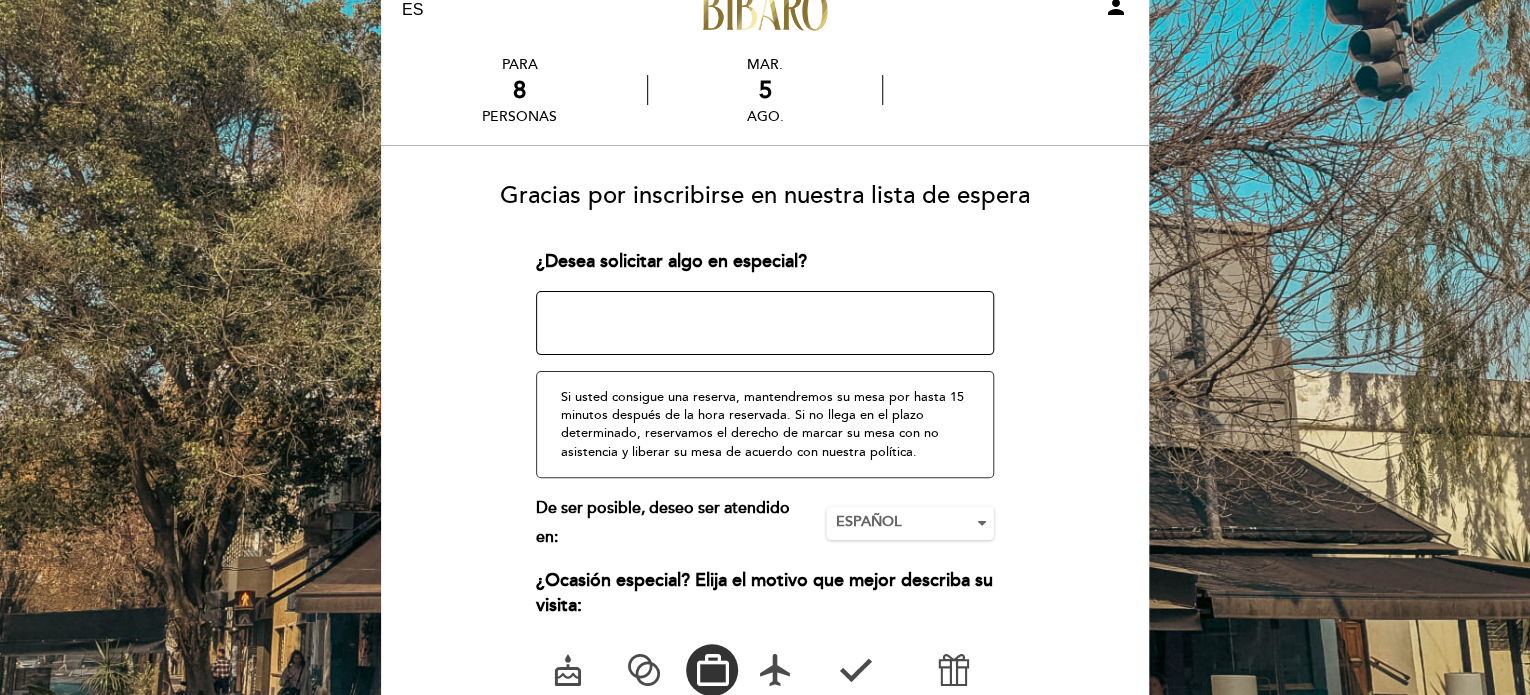 scroll, scrollTop: 0, scrollLeft: 0, axis: both 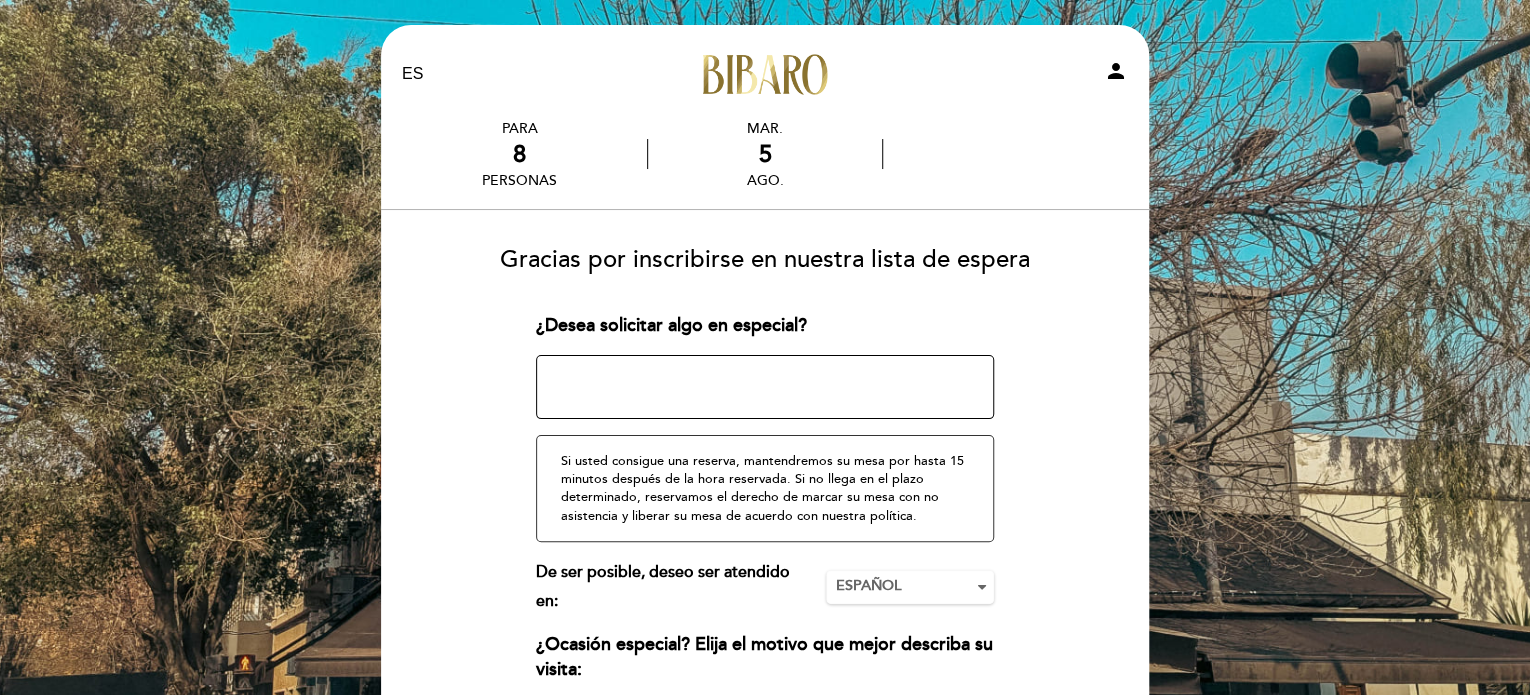 click on "¿Desea solicitar algo en especial?
¿Tienes un código promocional?
local_offer
Si usted consigue una reserva, mantendremos su mesa por hasta 15 minutos después de la hora reservada. Si no llega en el plazo determinado, reservamos el derecho de marcar su mesa con no asistencia y liberar su mesa de acuerdo con nuestra política." at bounding box center (765, 550) 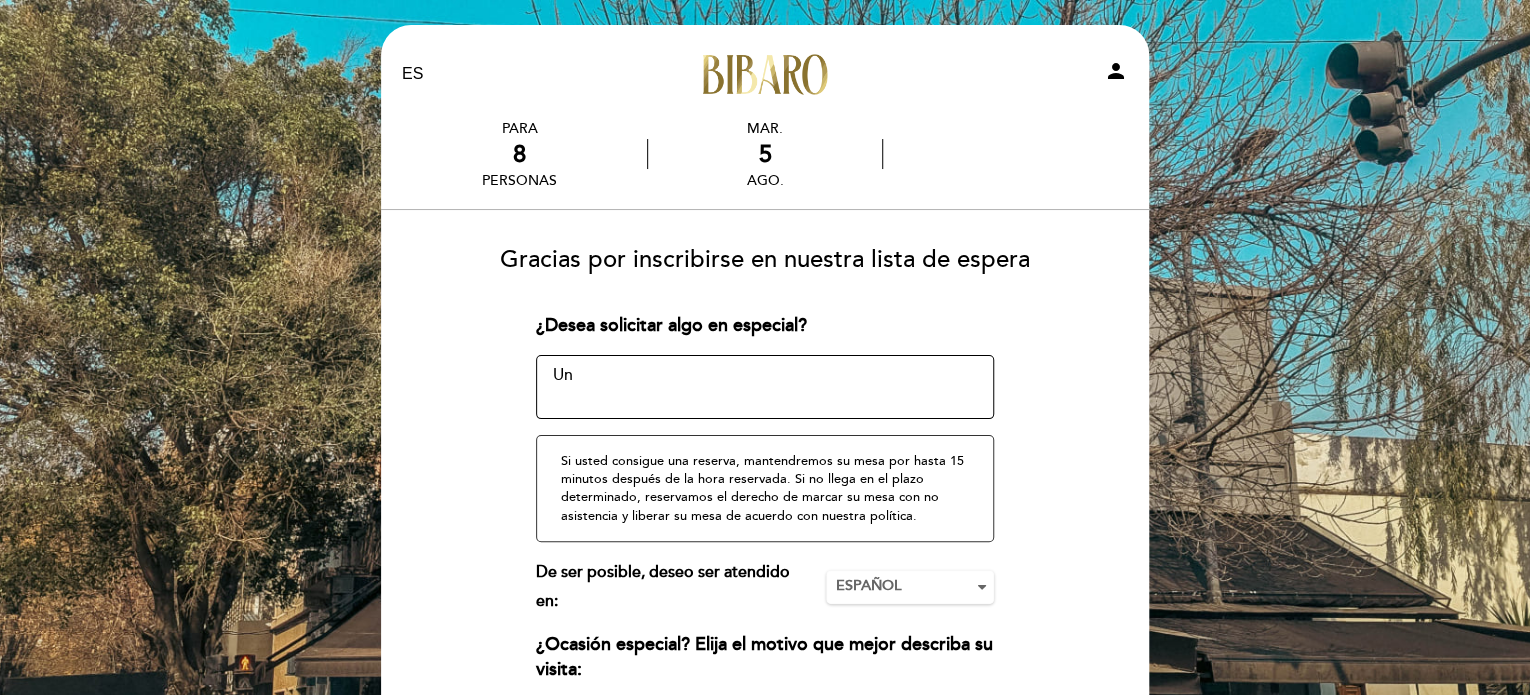 type on "U" 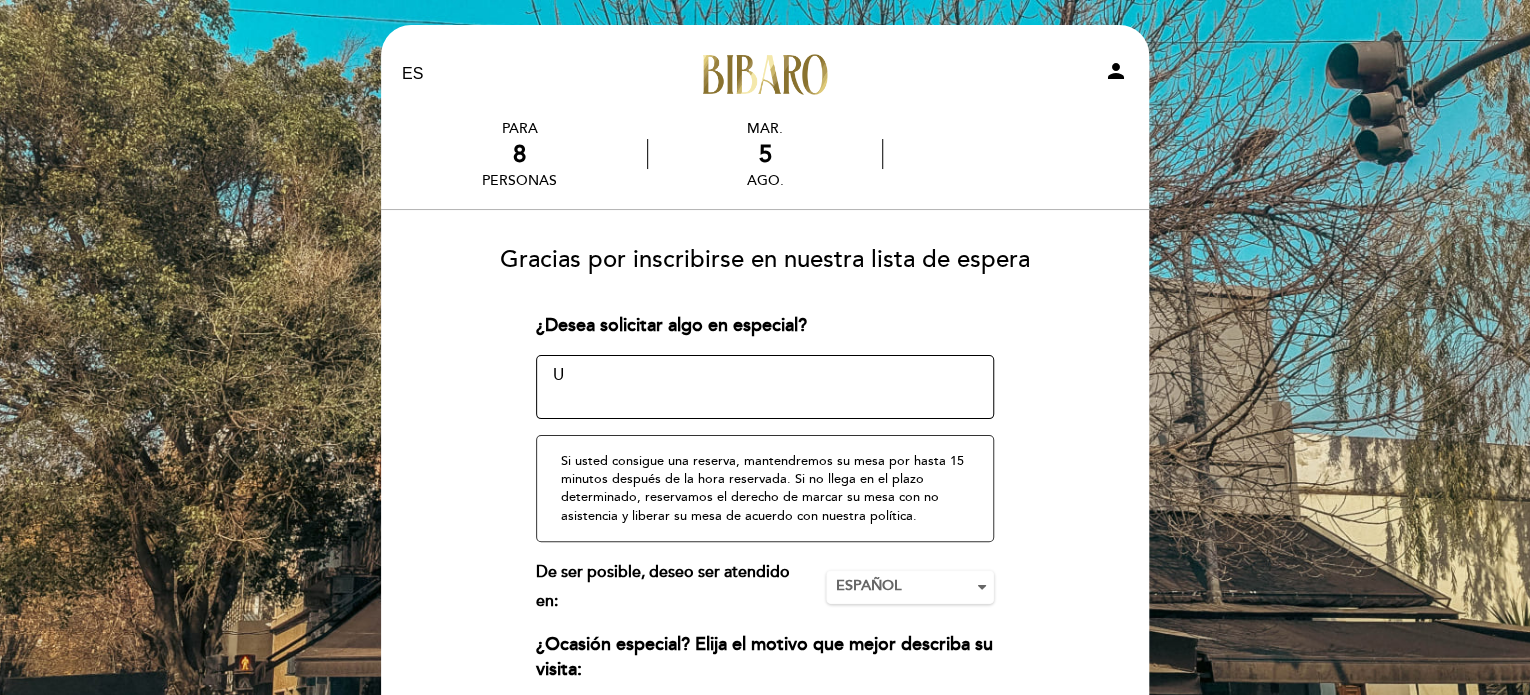 type 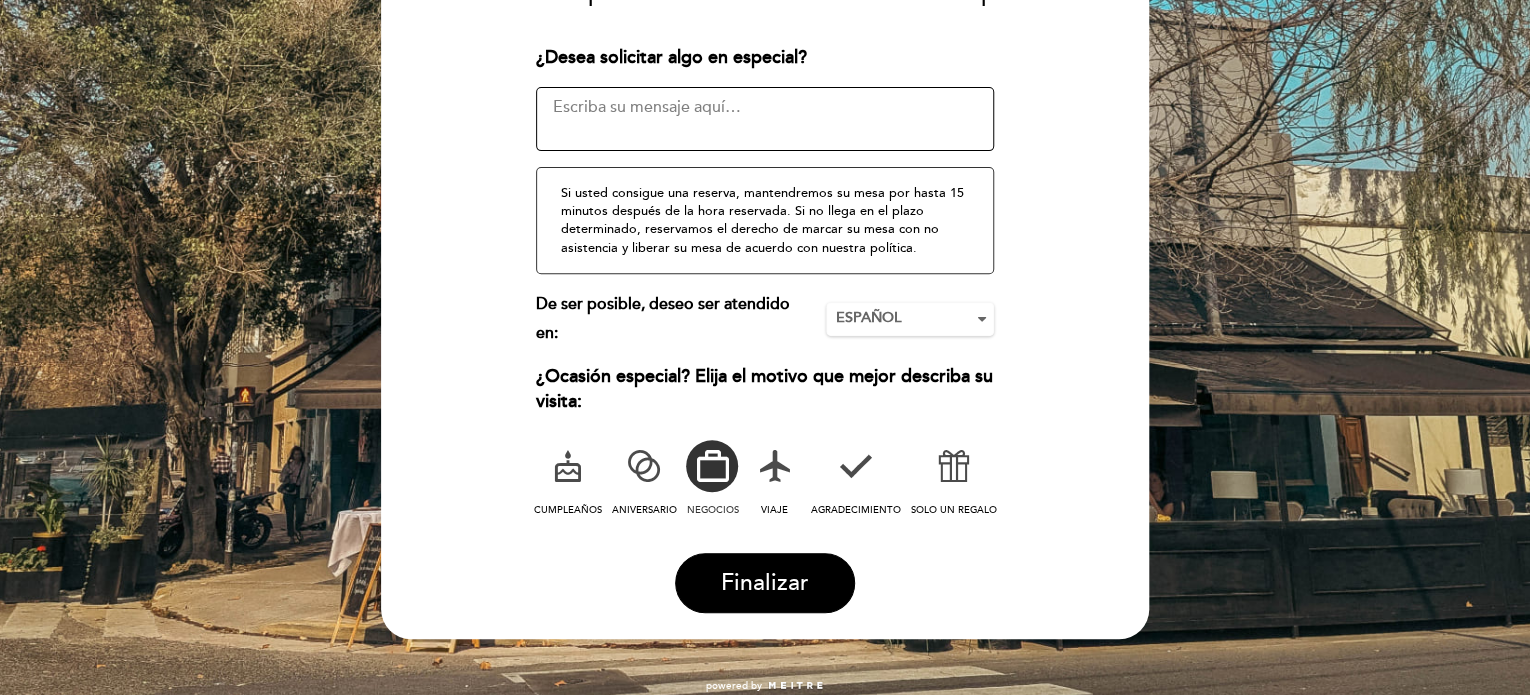 scroll, scrollTop: 308, scrollLeft: 0, axis: vertical 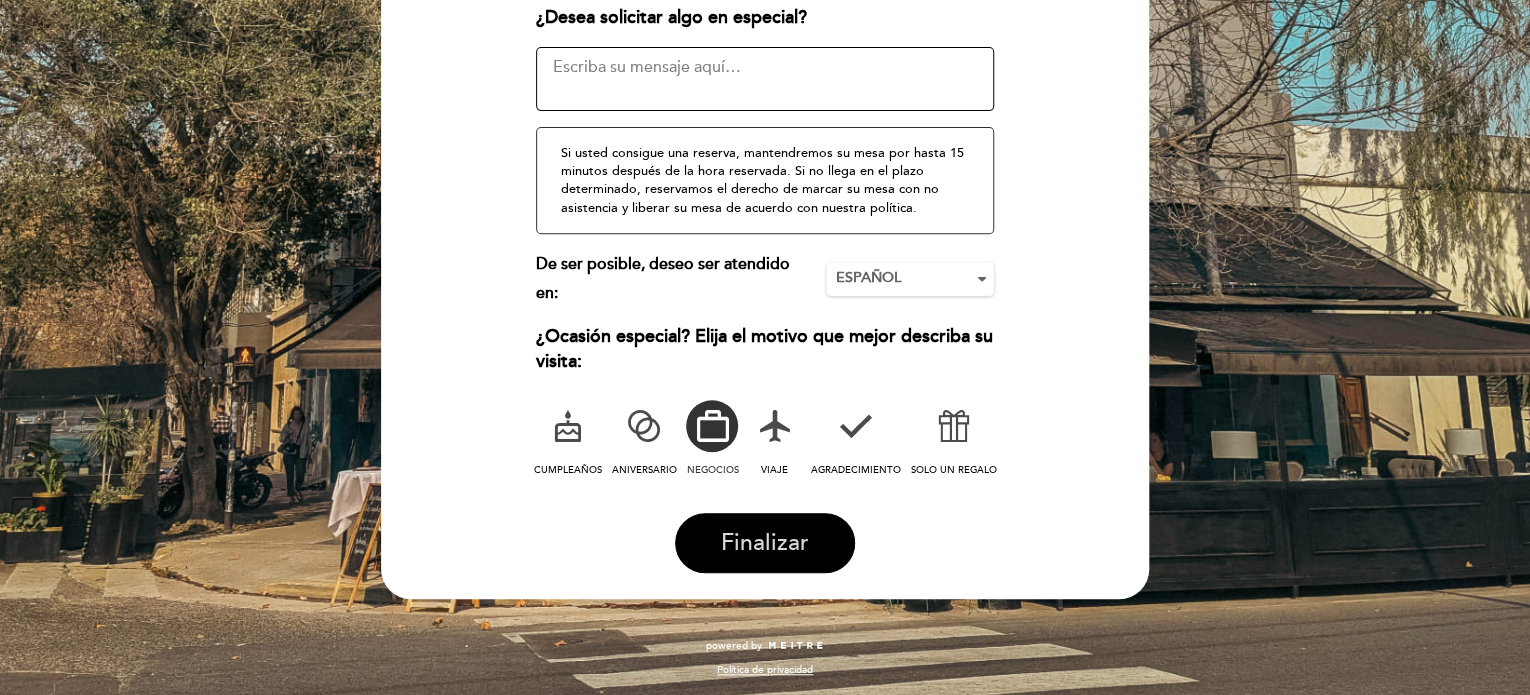 click on "Finalizar" at bounding box center (765, 543) 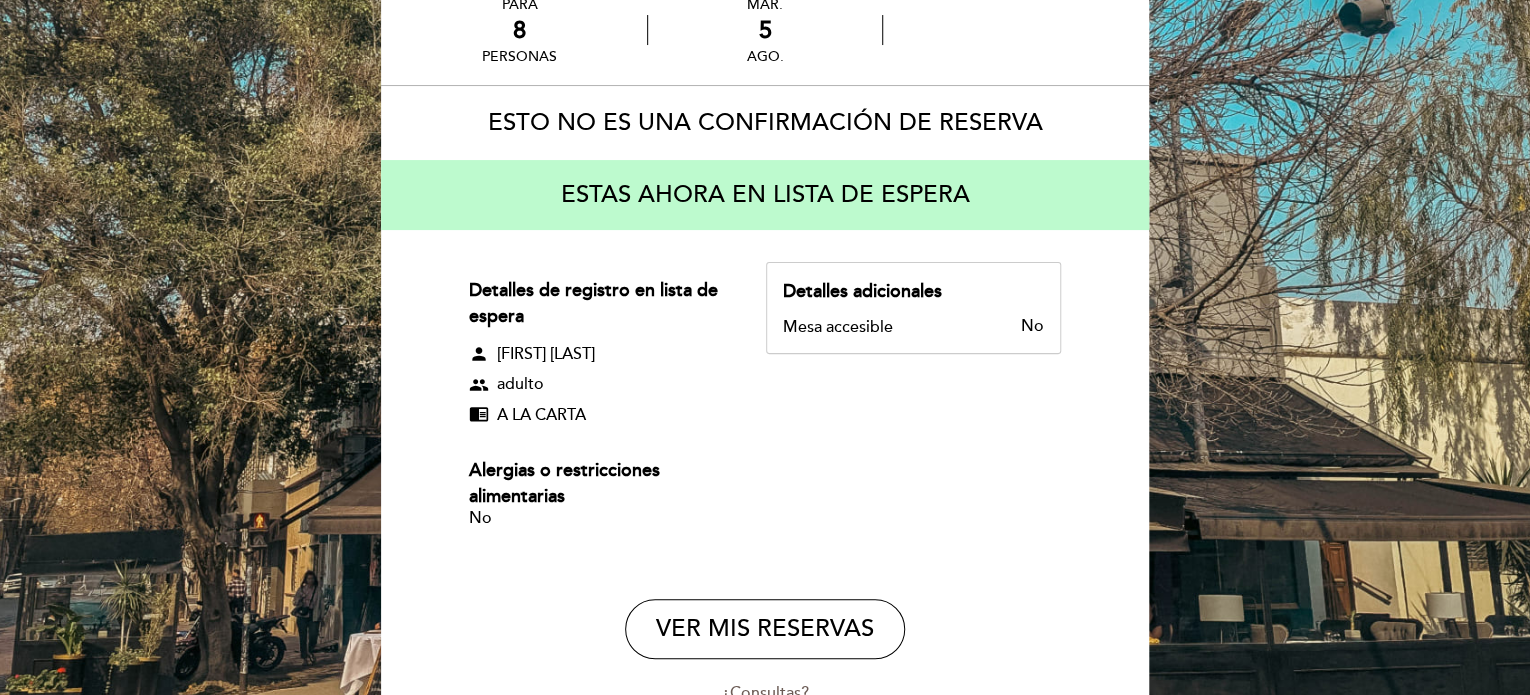 scroll, scrollTop: 81, scrollLeft: 0, axis: vertical 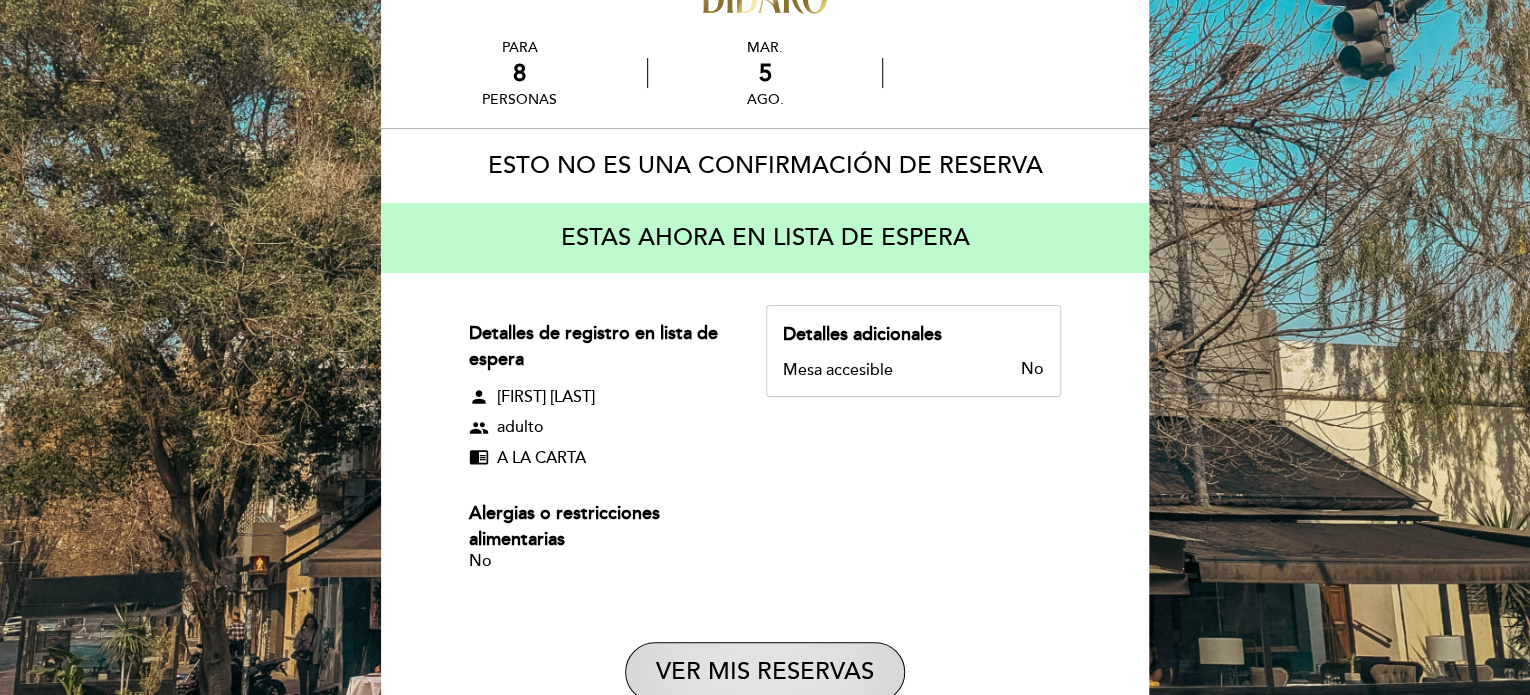 click on "VER MIS RESERVAS" at bounding box center [765, 672] 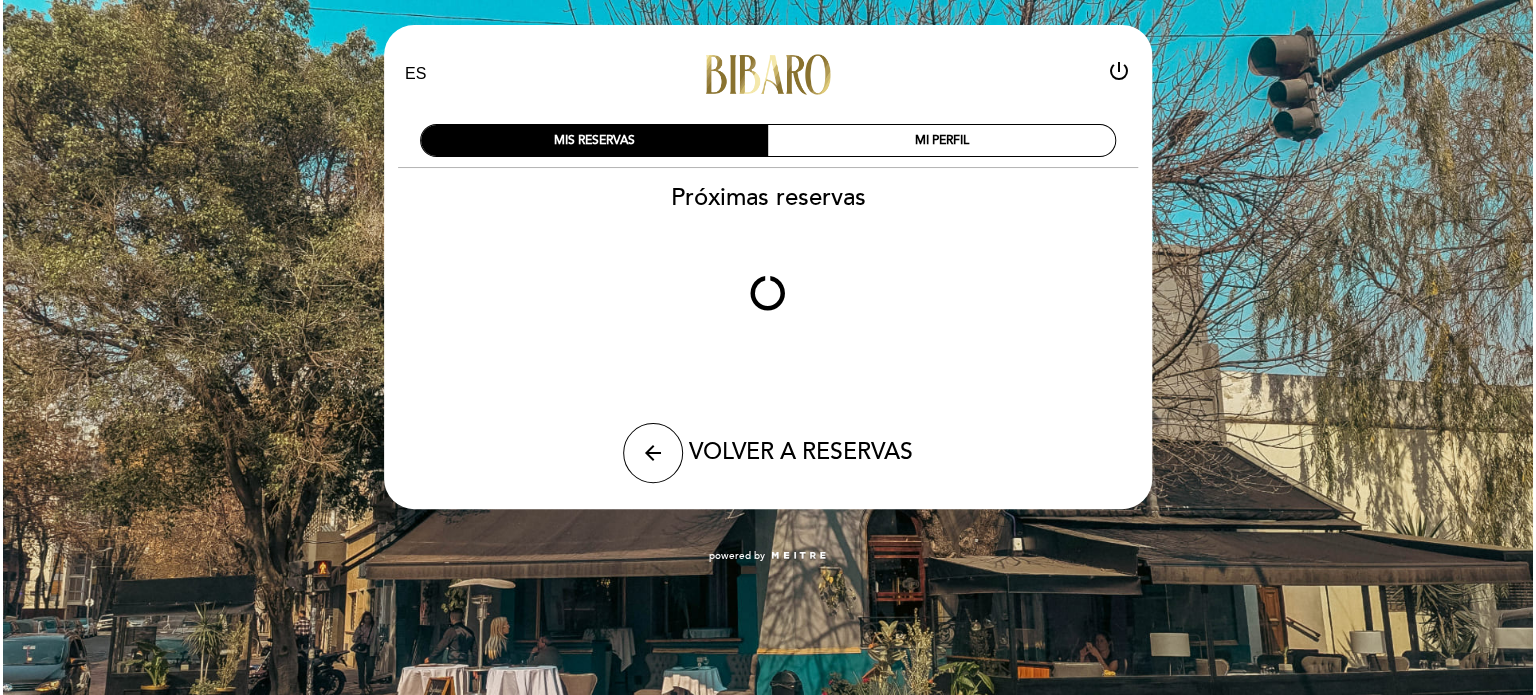 scroll, scrollTop: 0, scrollLeft: 0, axis: both 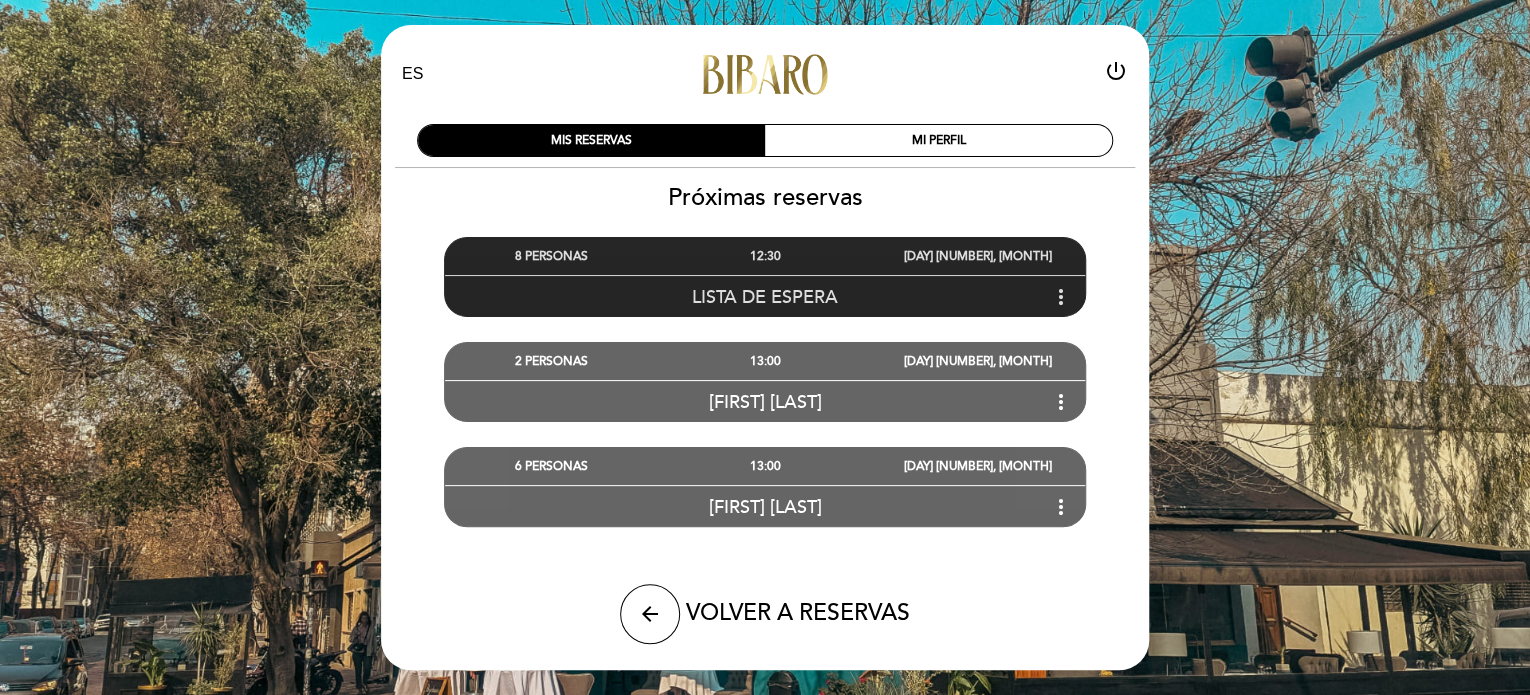 click on "more_vert" at bounding box center [1061, 297] 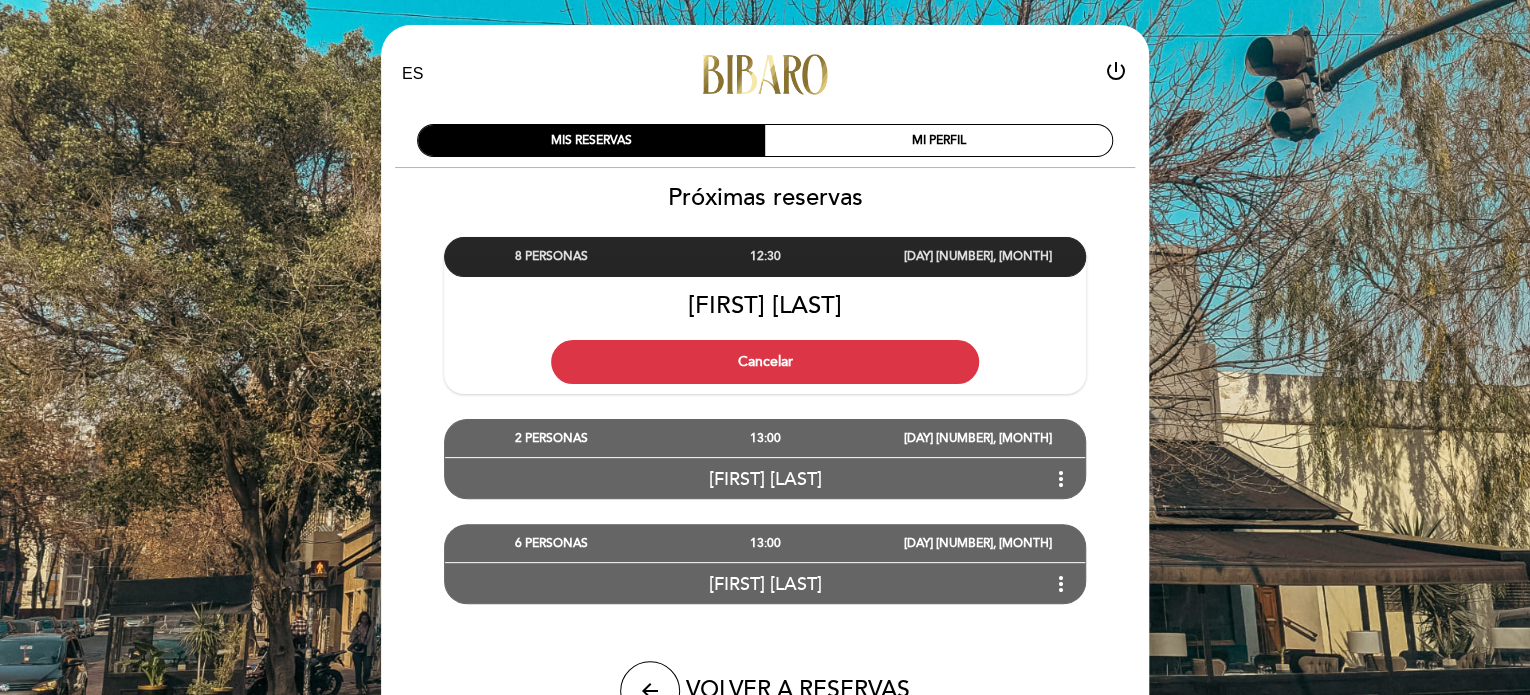click on "EN
ES
PT
Bibaro Palermo
power_settings_new
MIS RESERVAS
MI PERFIL
Próximas reservas
edit" at bounding box center (765, 423) 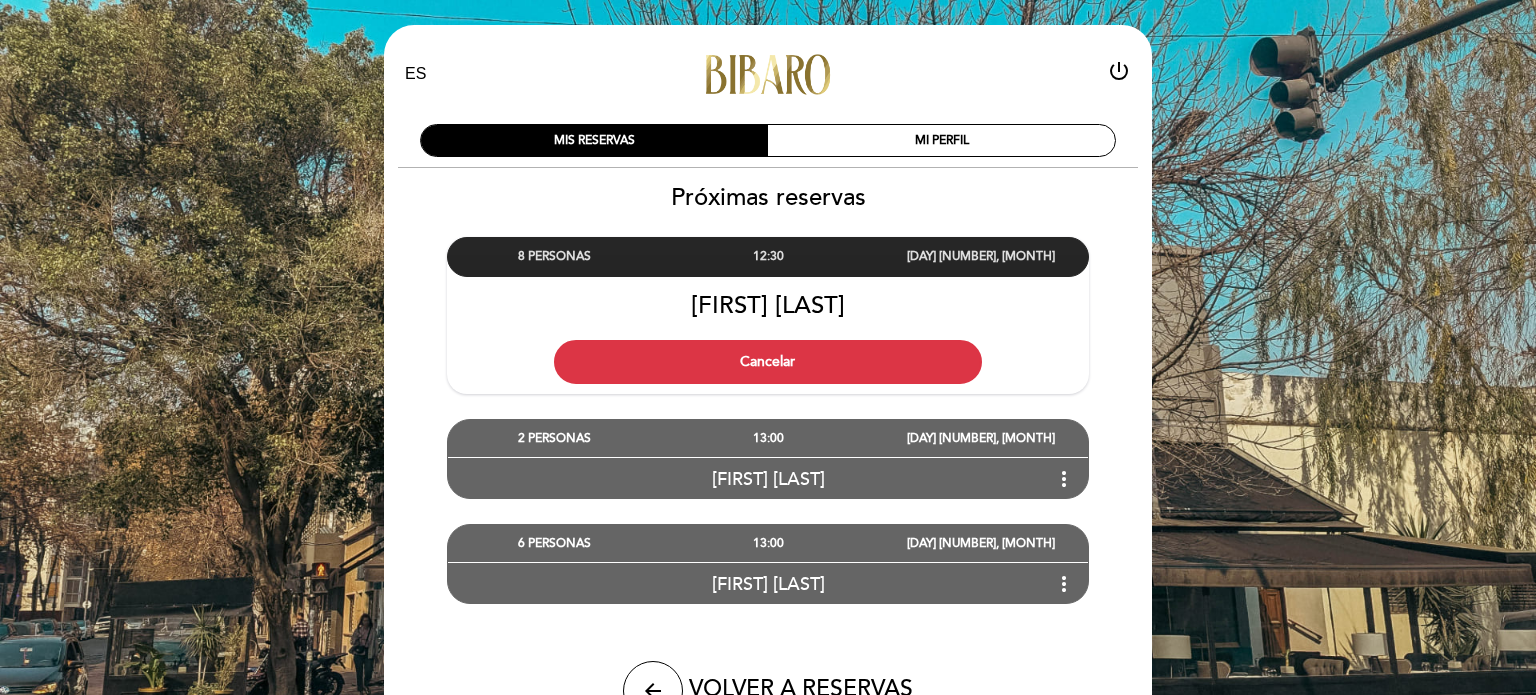 select on "es" 